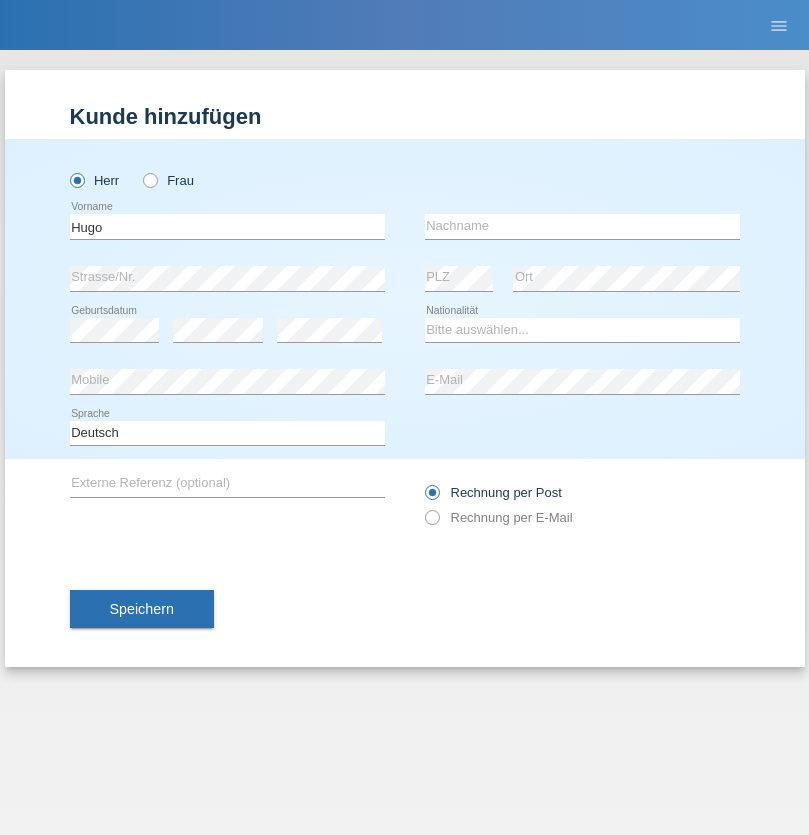 scroll, scrollTop: 0, scrollLeft: 0, axis: both 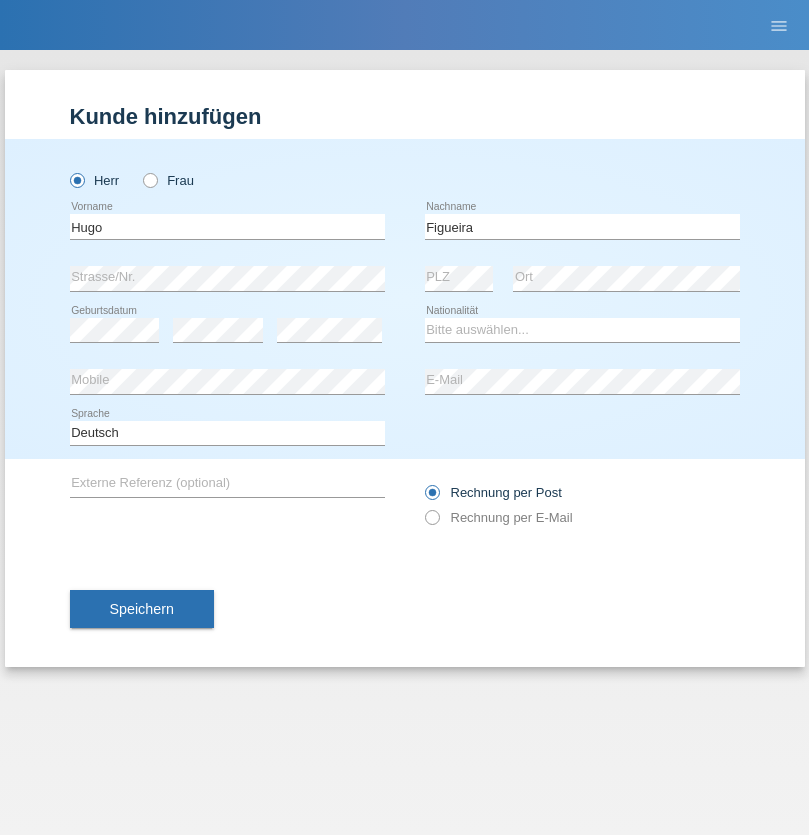 type on "Figueira" 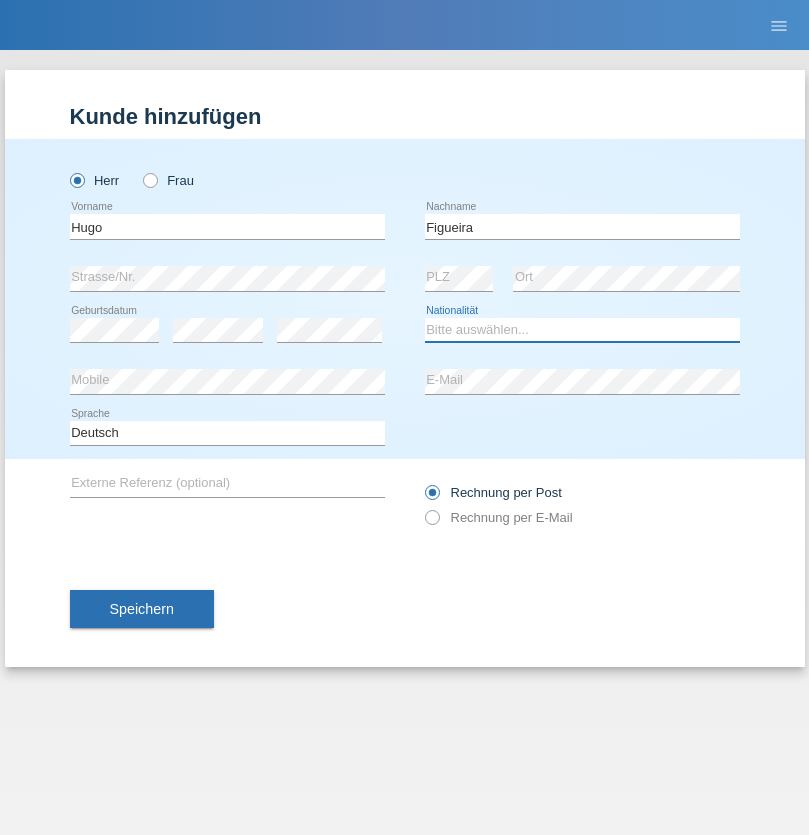 select on "PT" 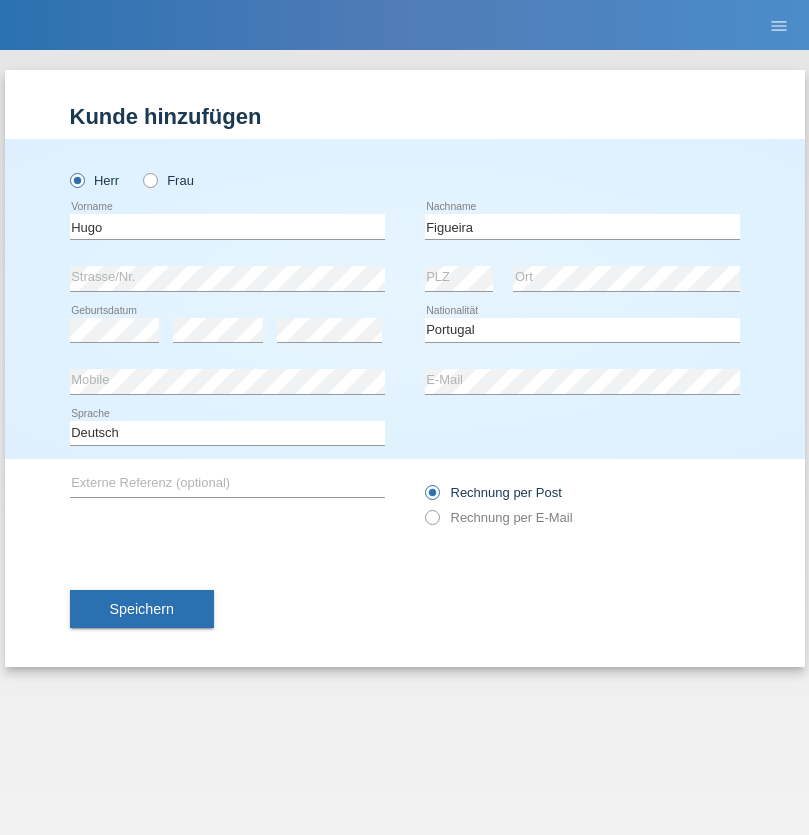 select on "C" 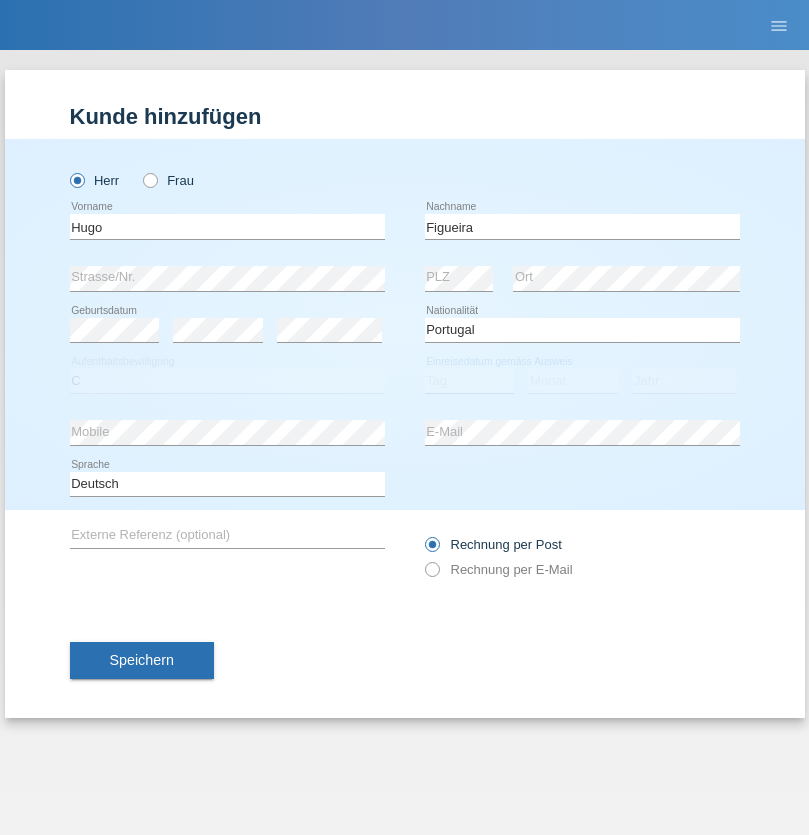 select on "04" 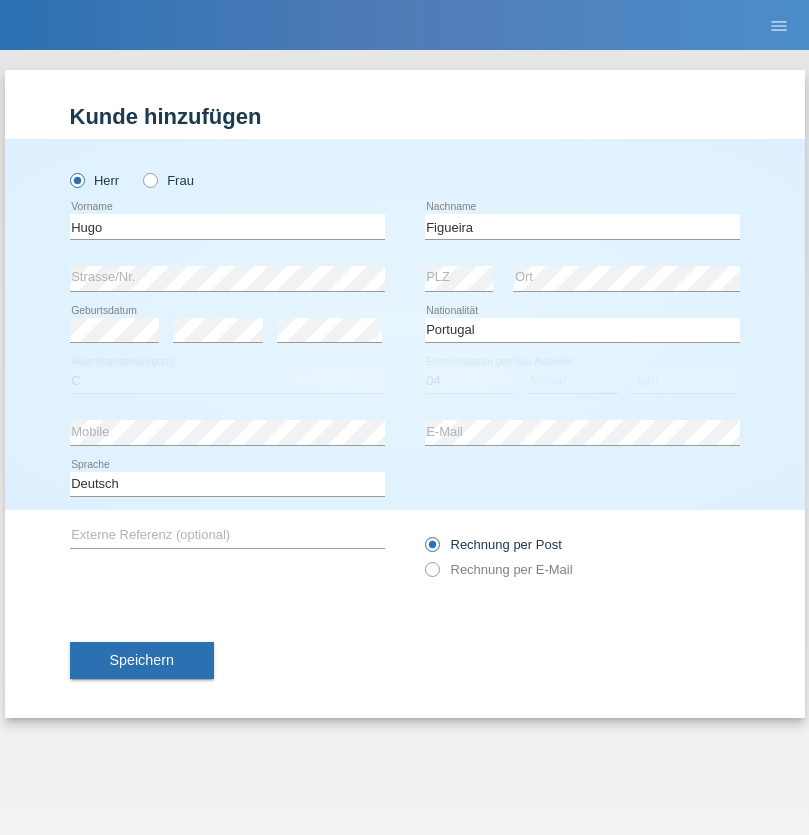 select on "02" 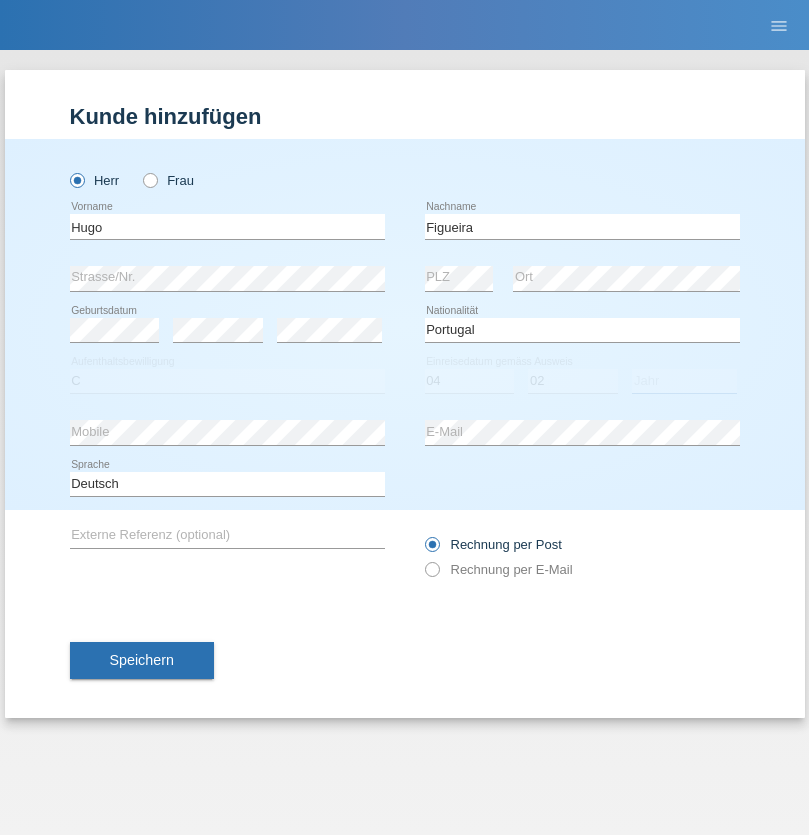 select on "2012" 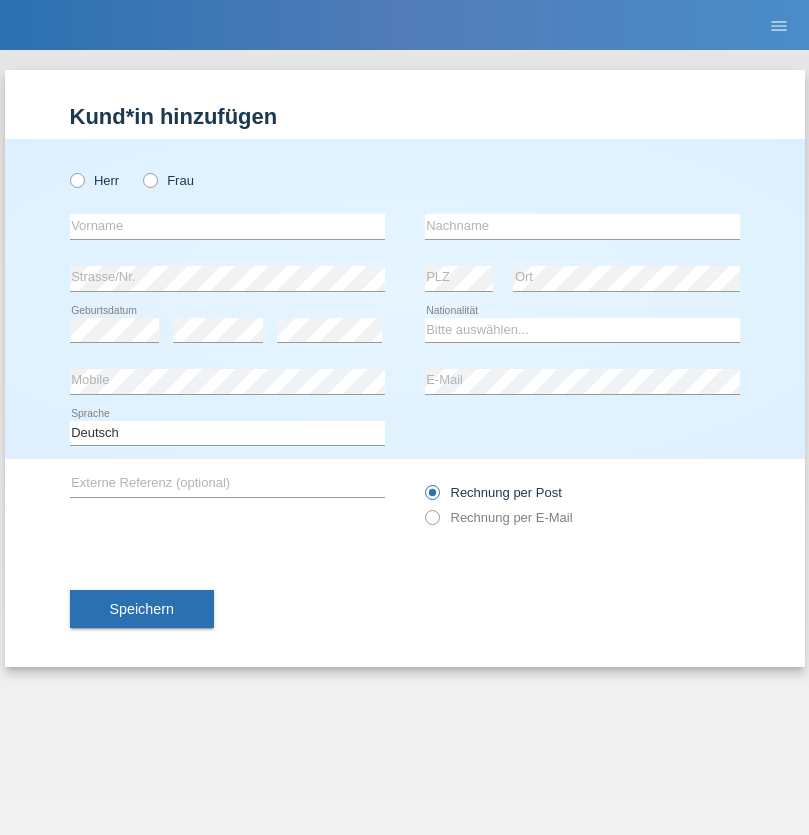 scroll, scrollTop: 0, scrollLeft: 0, axis: both 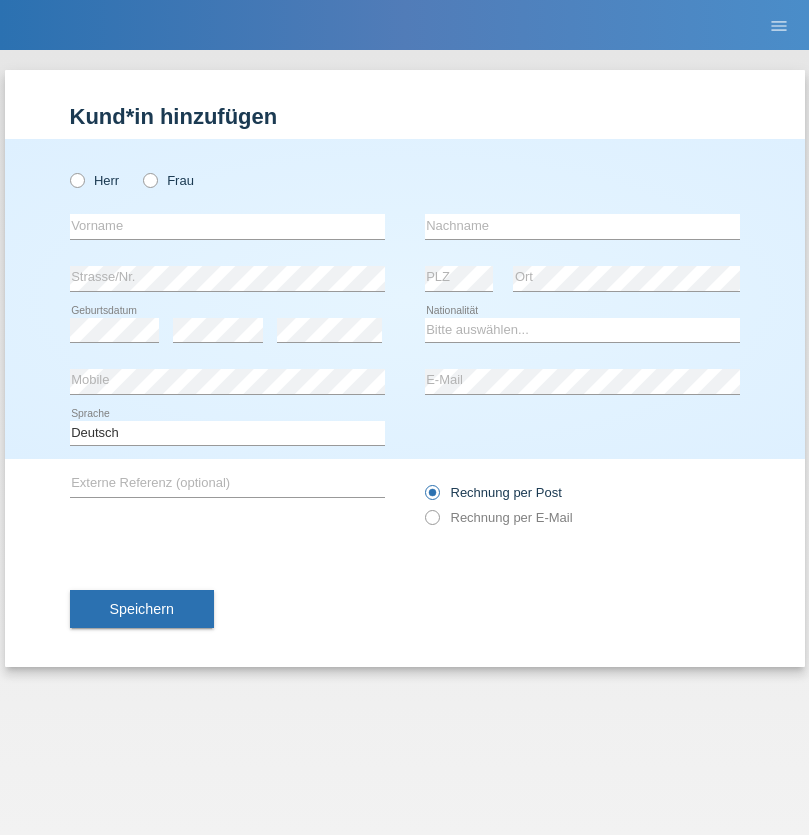 radio on "true" 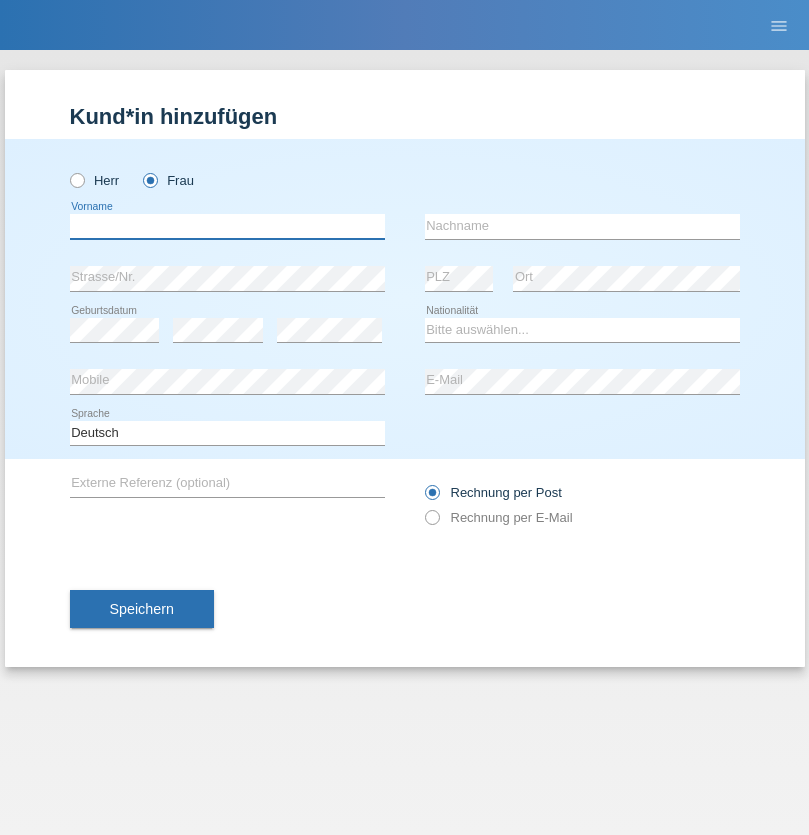 click at bounding box center (227, 226) 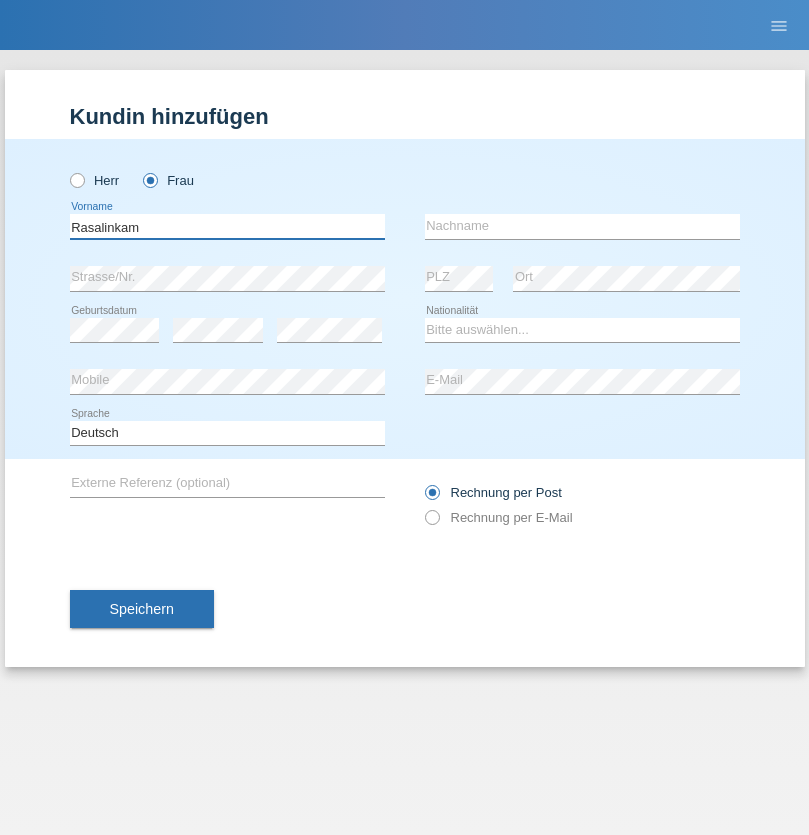 type on "Rasalinkam" 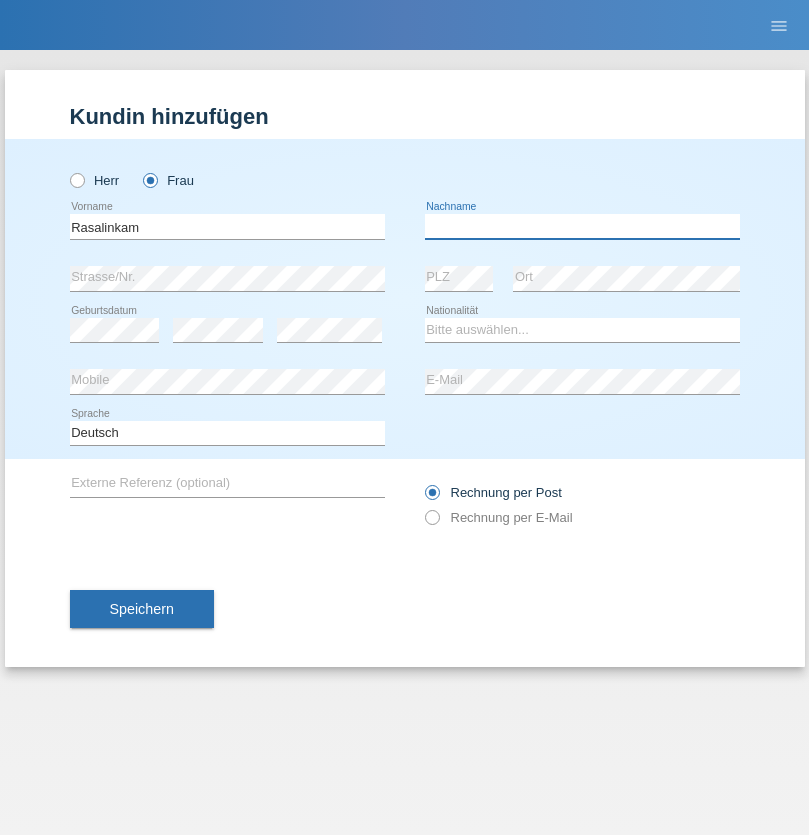 click at bounding box center (582, 226) 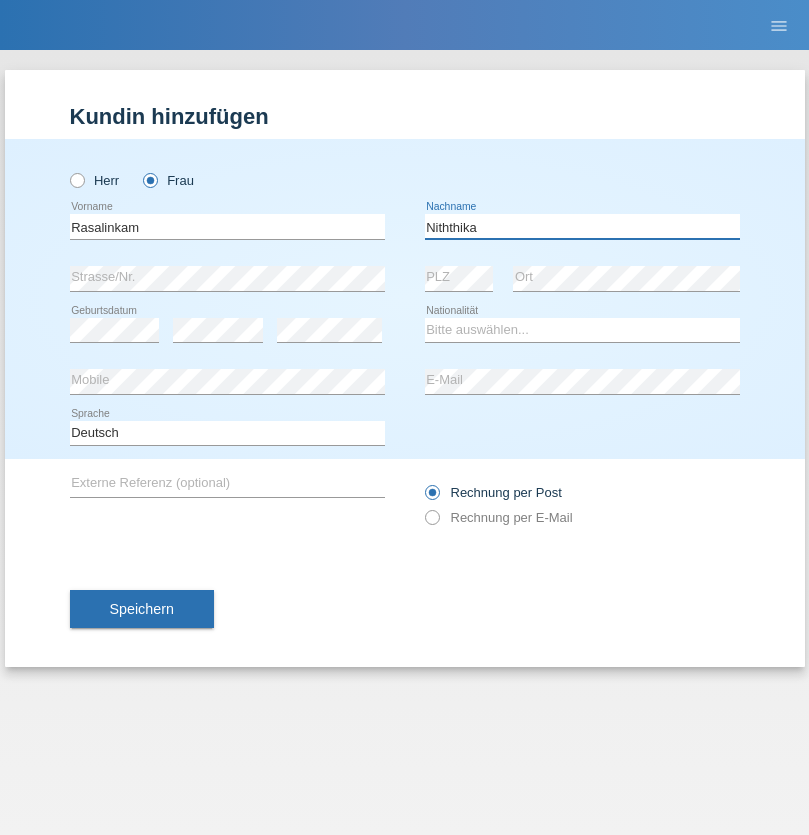 type on "Niththika" 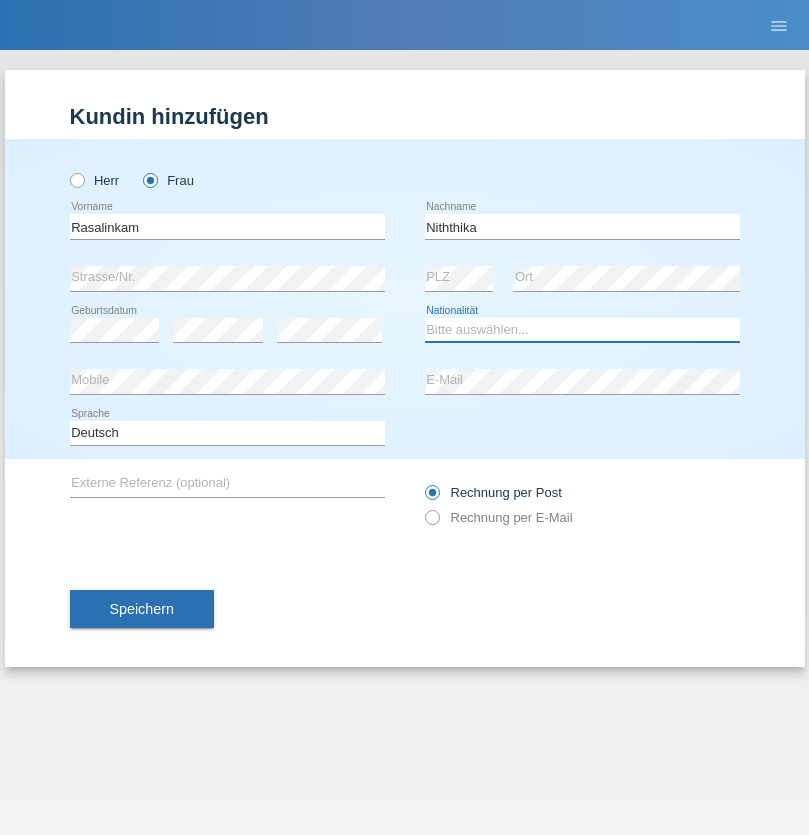select on "LK" 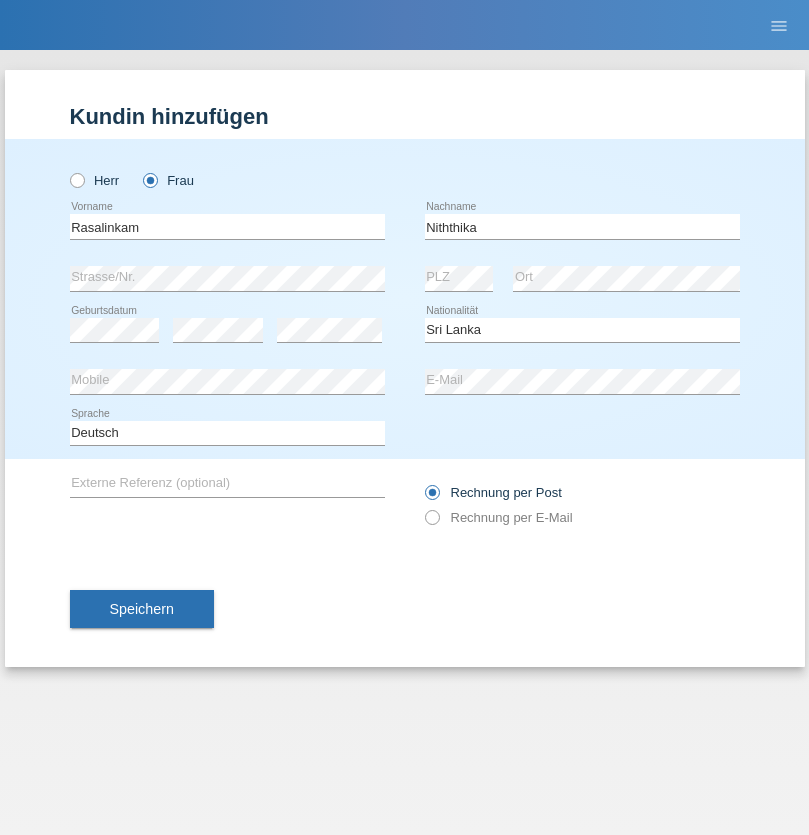 select on "C" 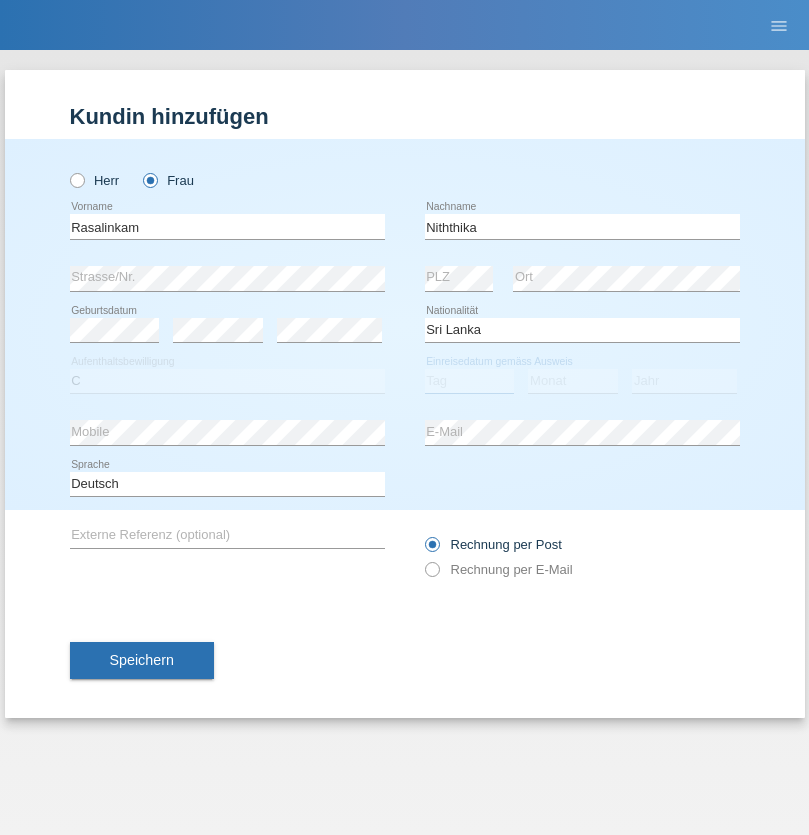 select on "05" 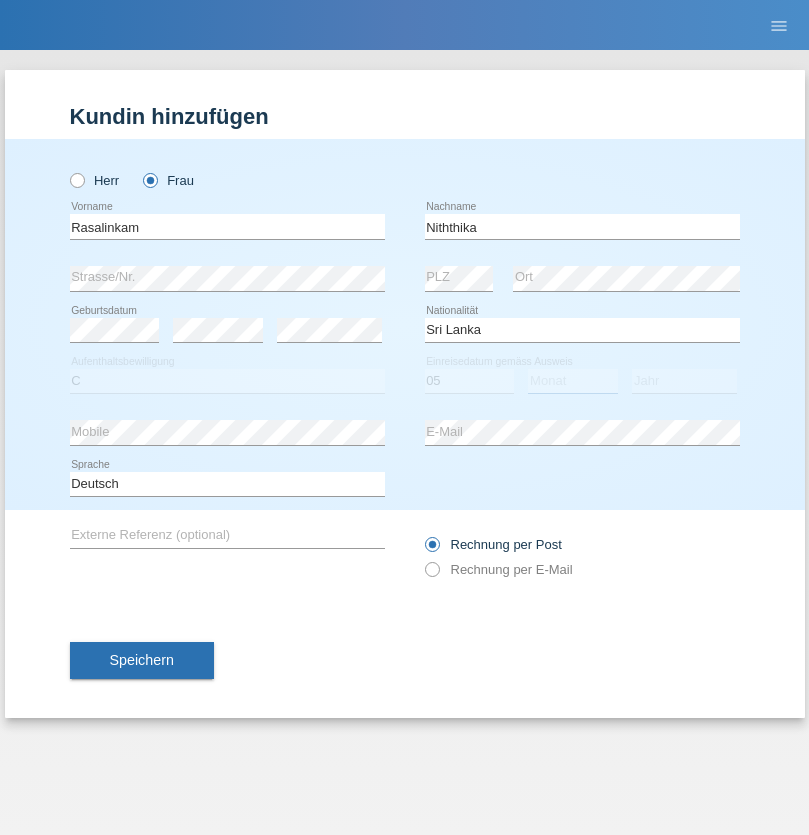select on "08" 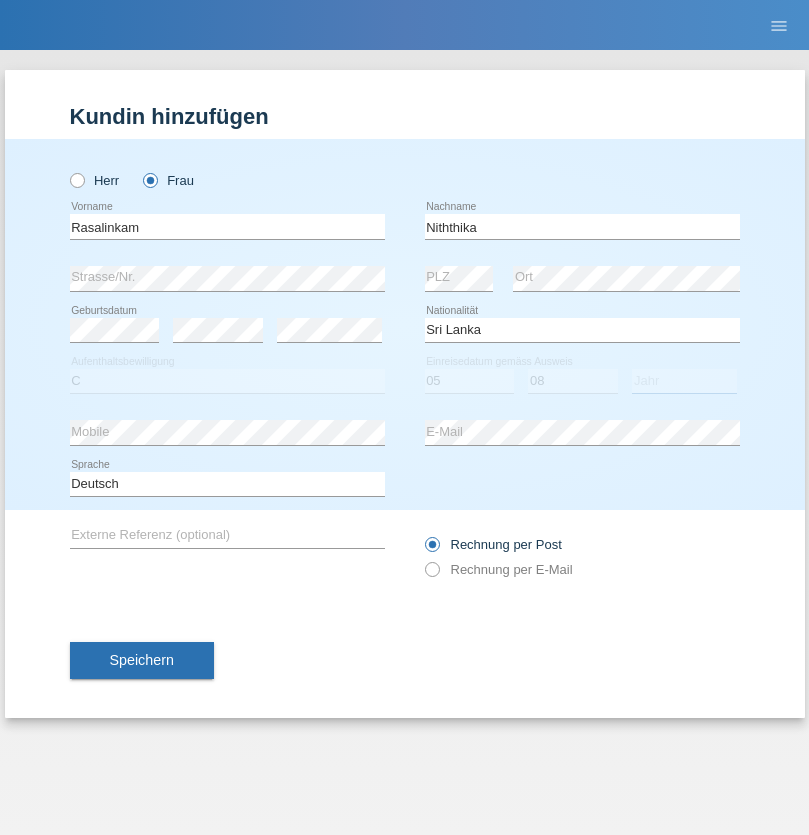 select on "2021" 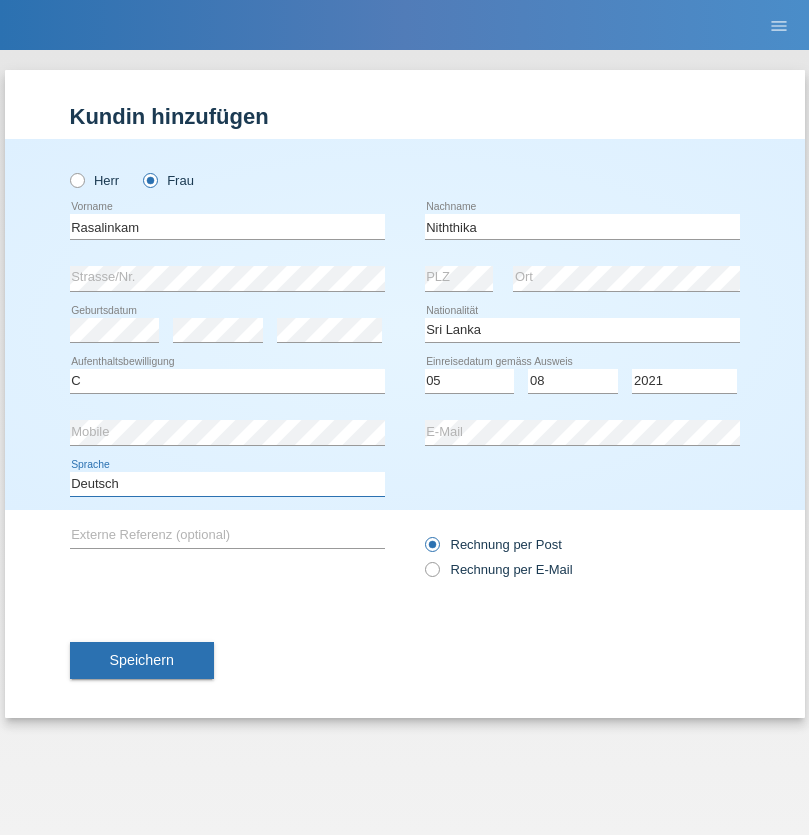 select on "en" 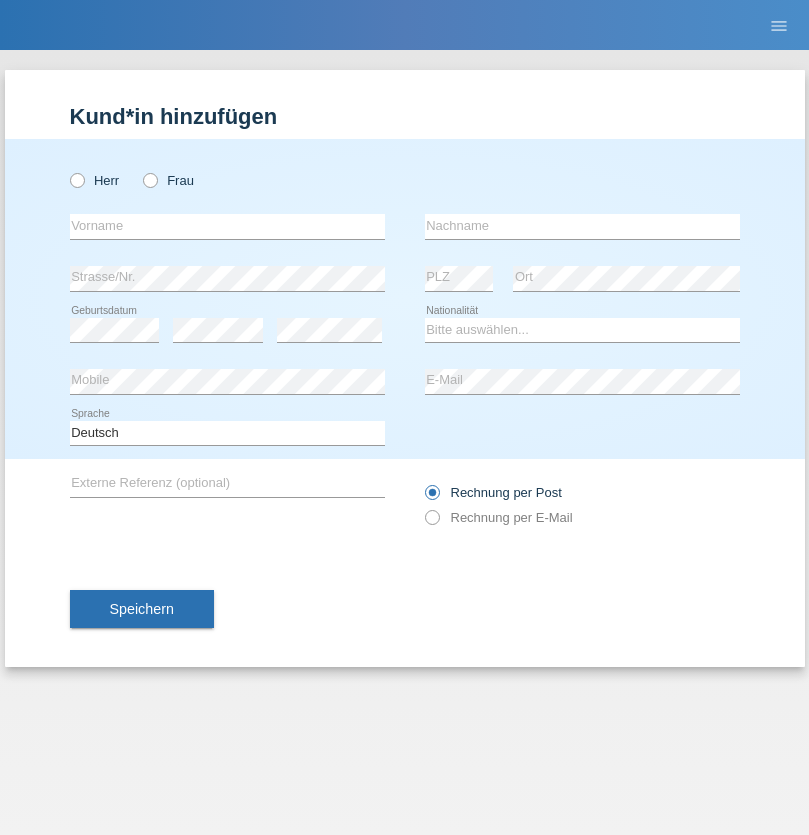 scroll, scrollTop: 0, scrollLeft: 0, axis: both 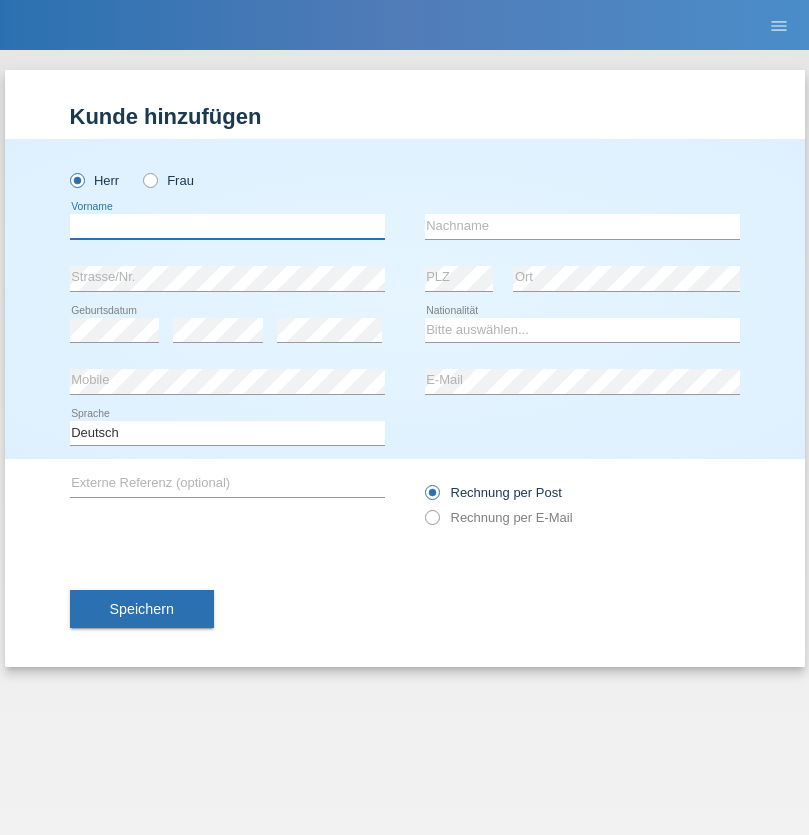click at bounding box center [227, 226] 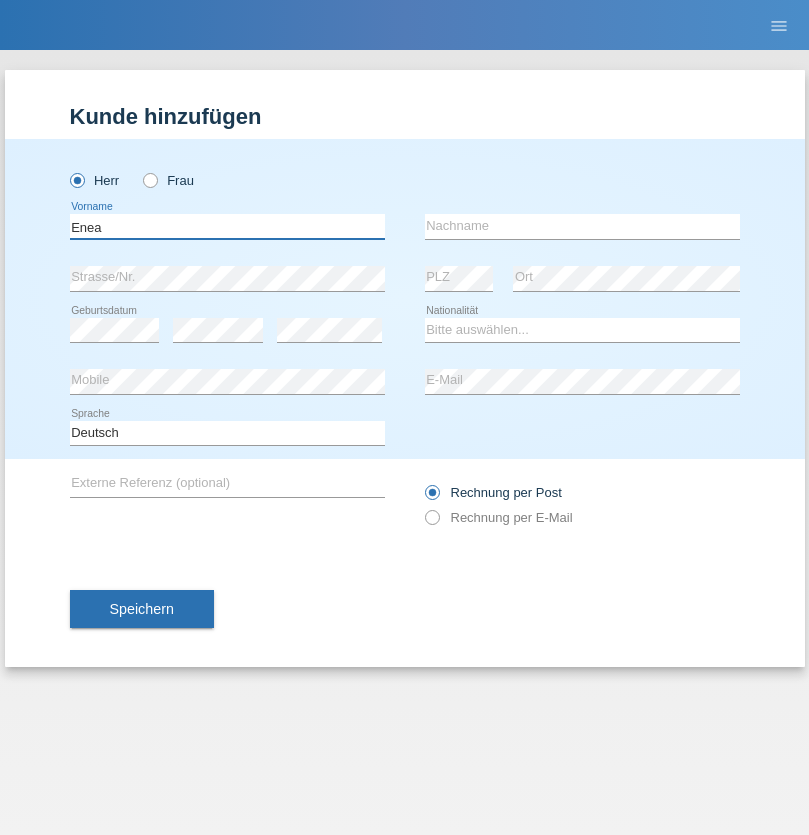 type on "Enea" 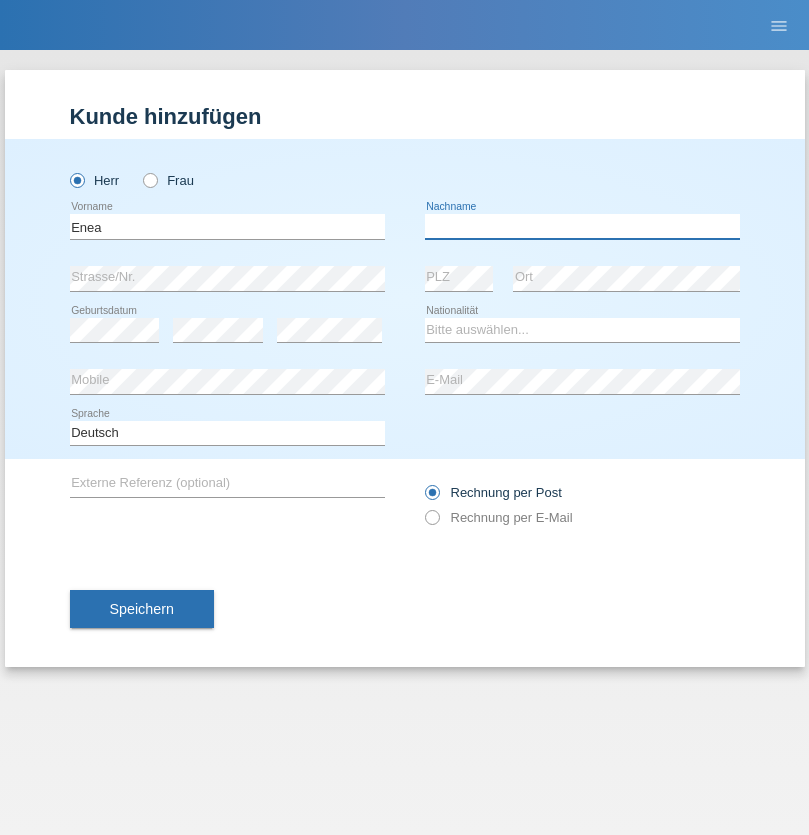 click at bounding box center (582, 226) 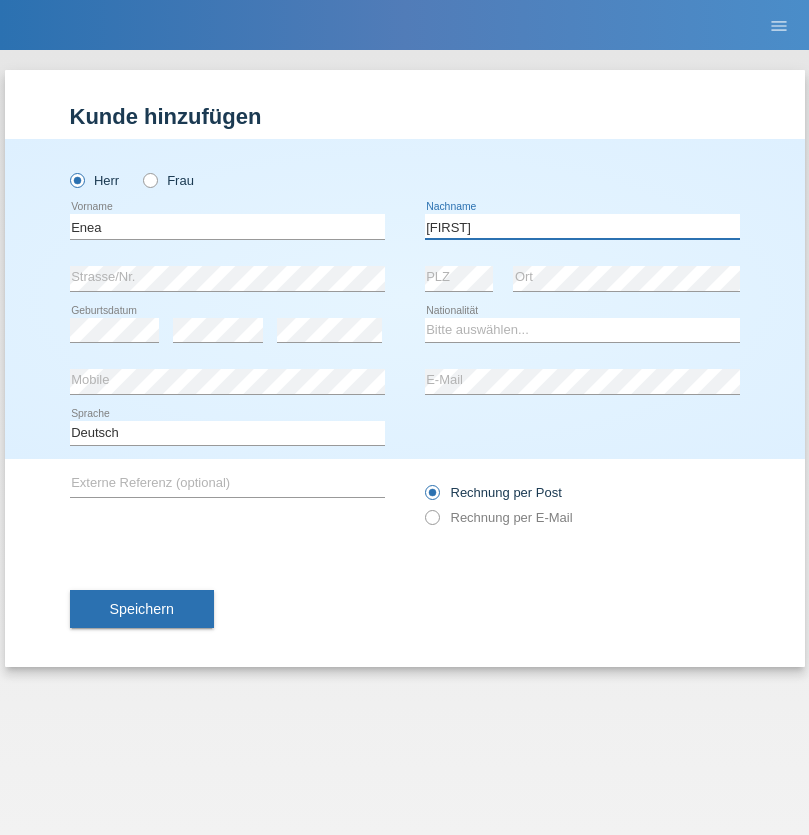 type on "Andrei" 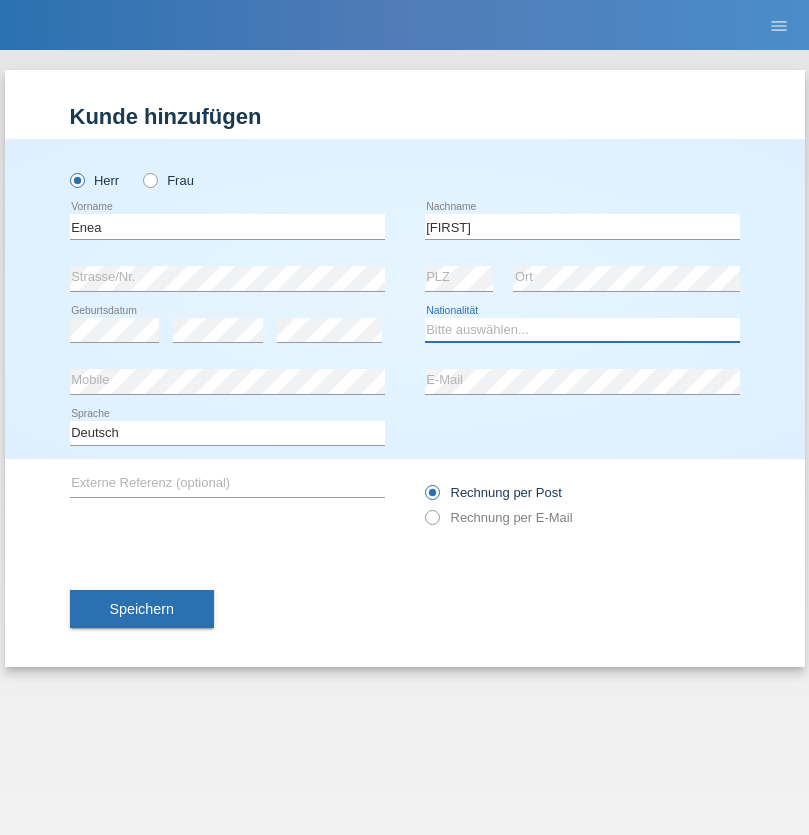select on "OM" 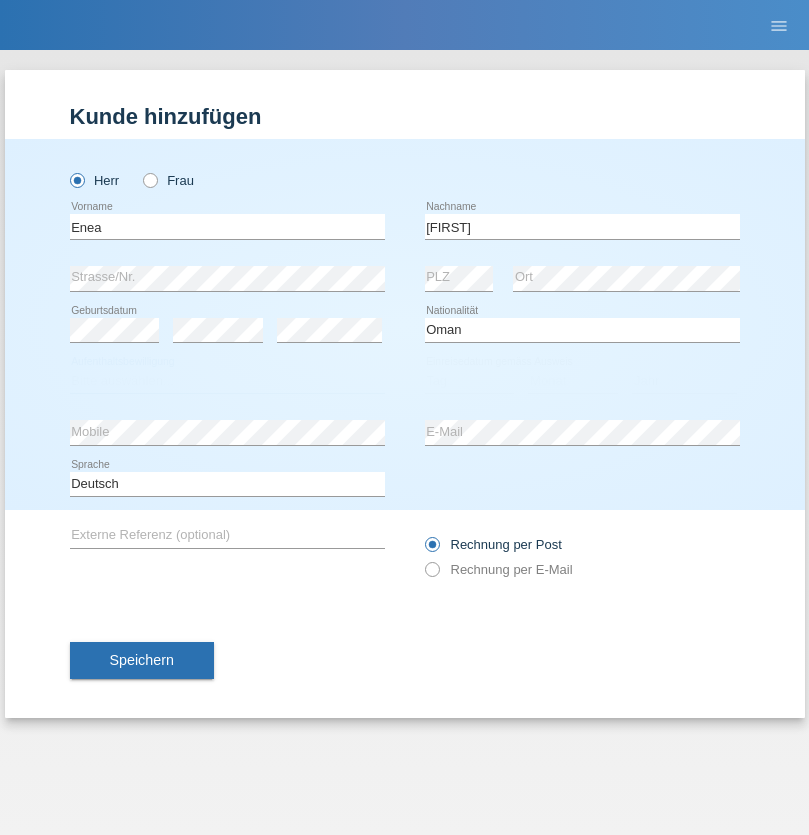select on "C" 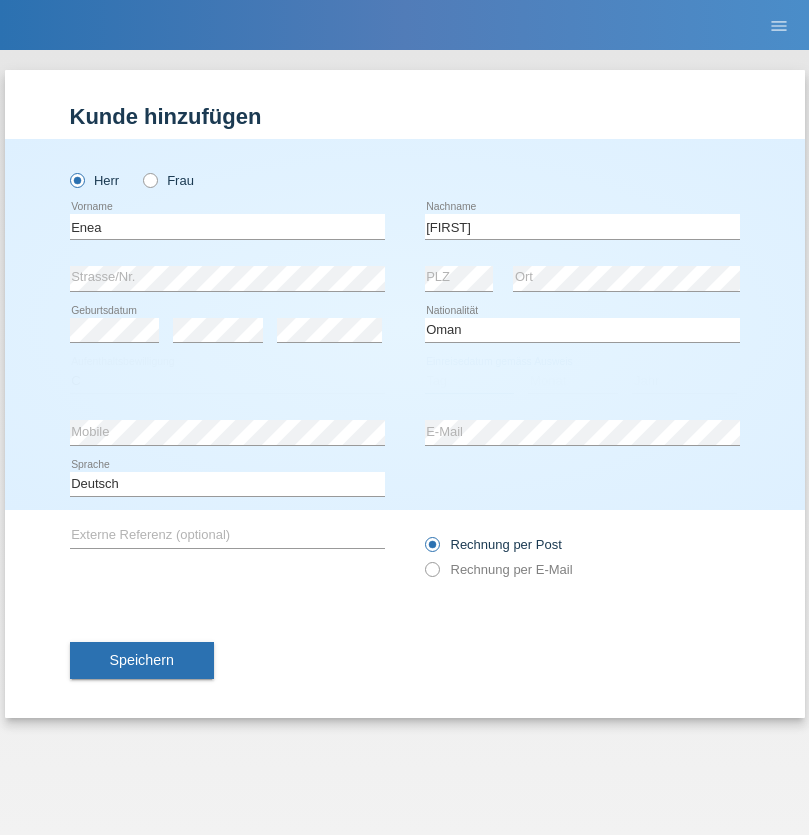 select on "17" 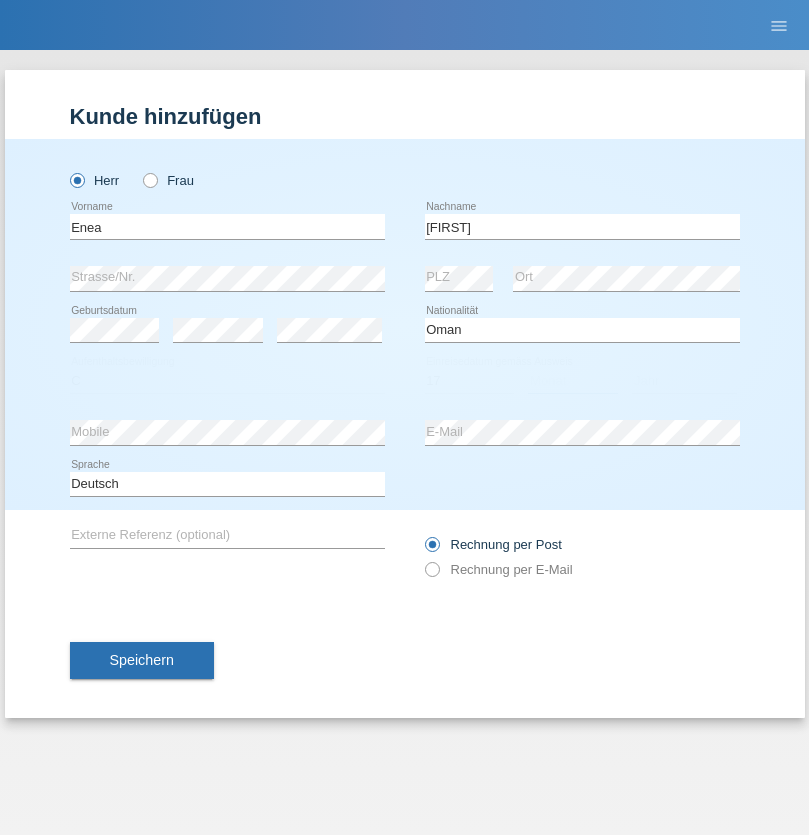 select on "06" 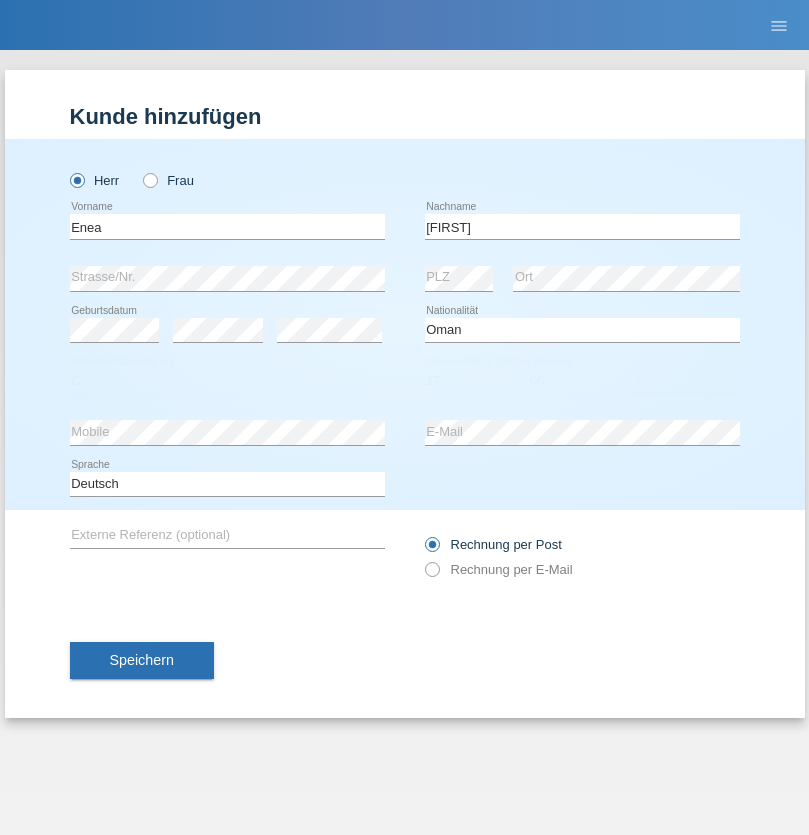select on "2021" 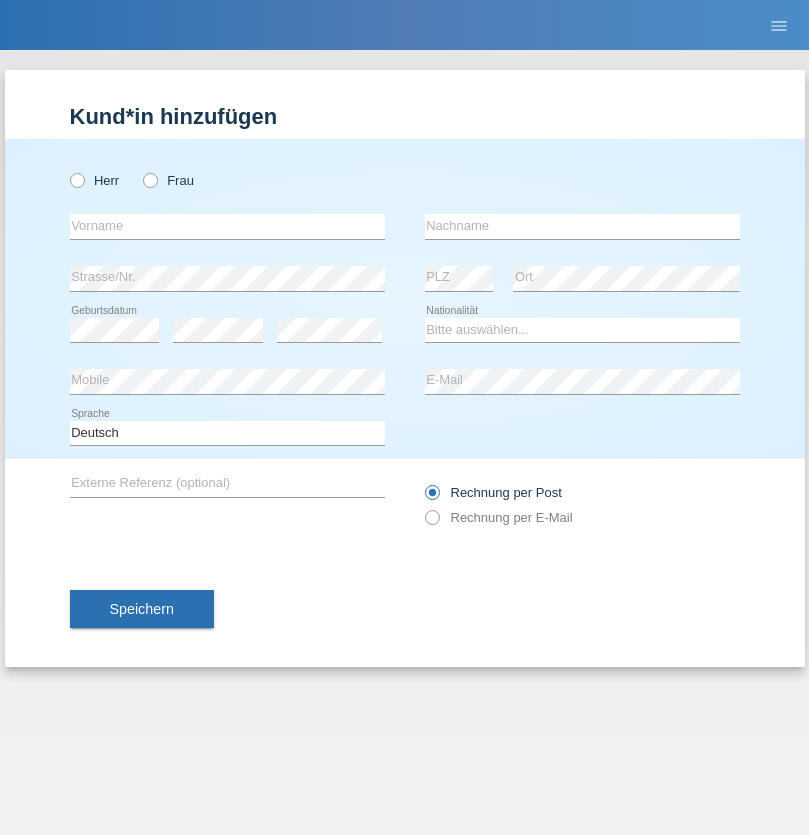 scroll, scrollTop: 0, scrollLeft: 0, axis: both 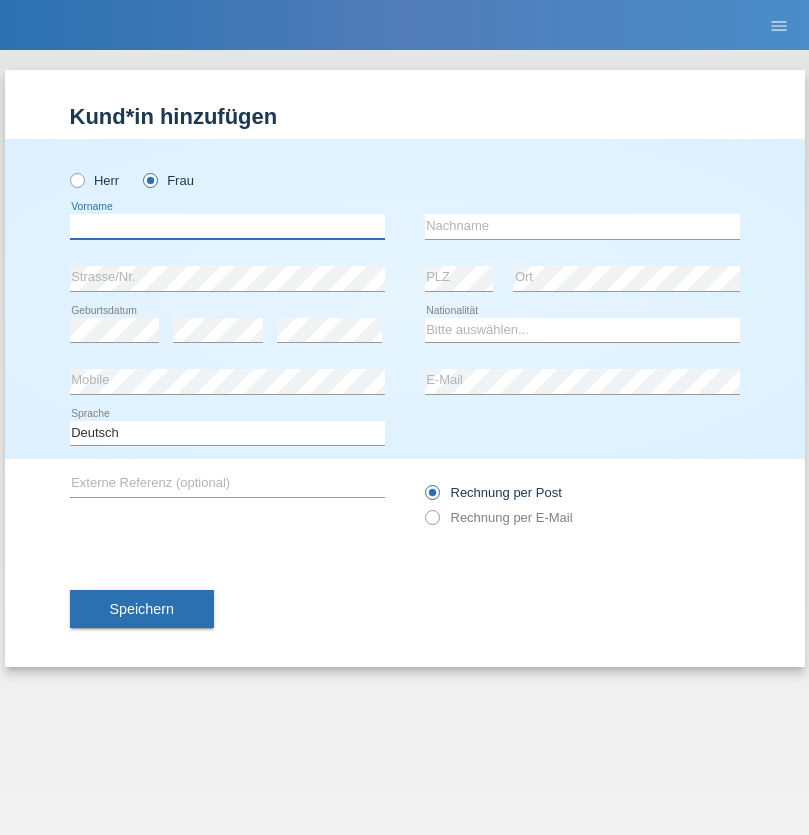 click at bounding box center (227, 226) 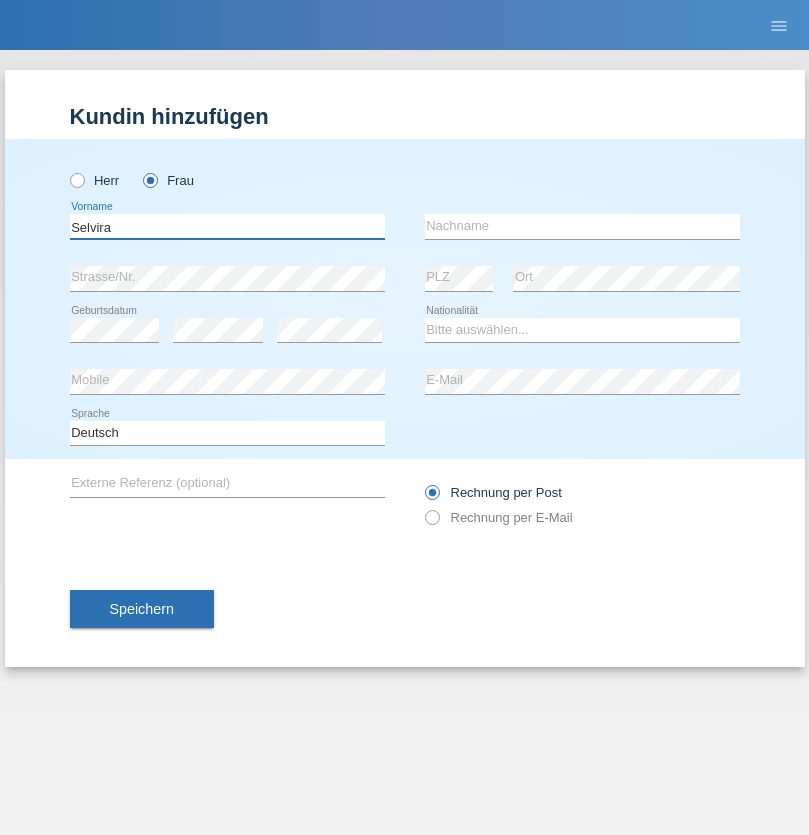 type on "Selvira" 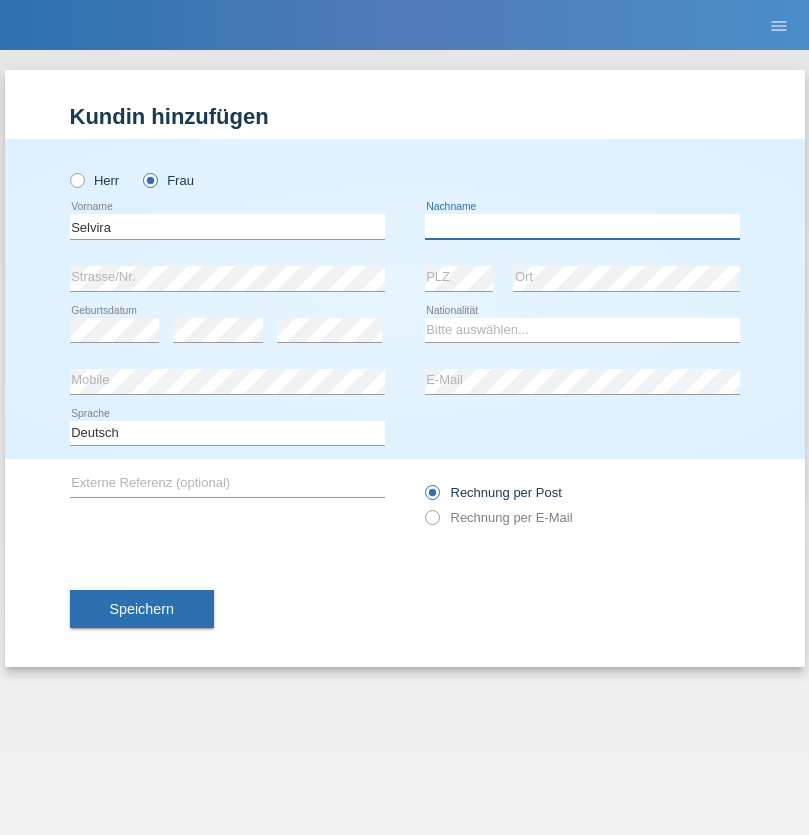 click at bounding box center [582, 226] 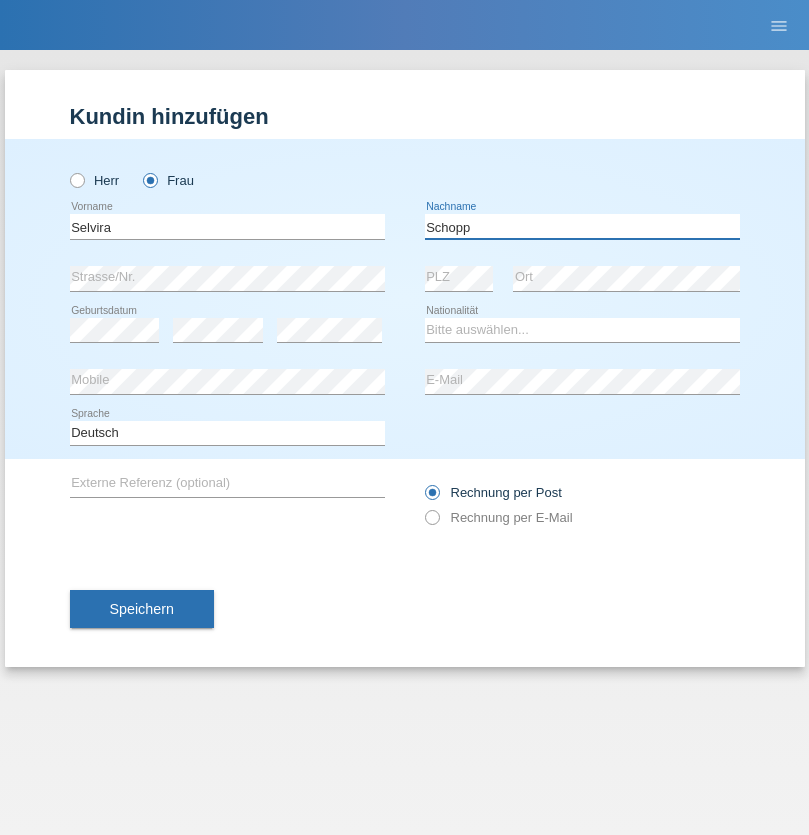 type on "Schopp" 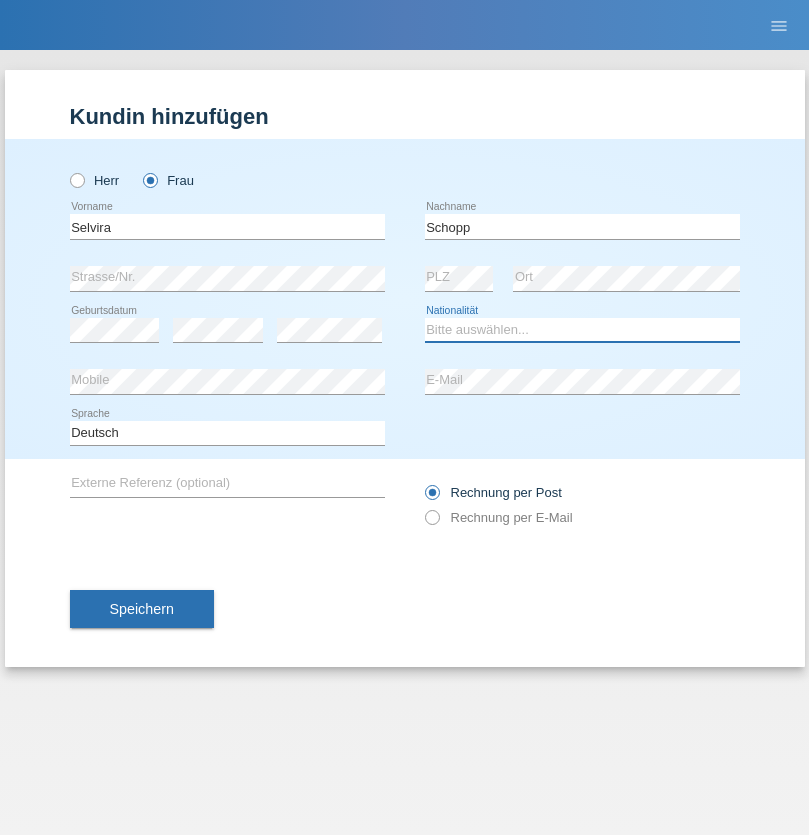 select on "CH" 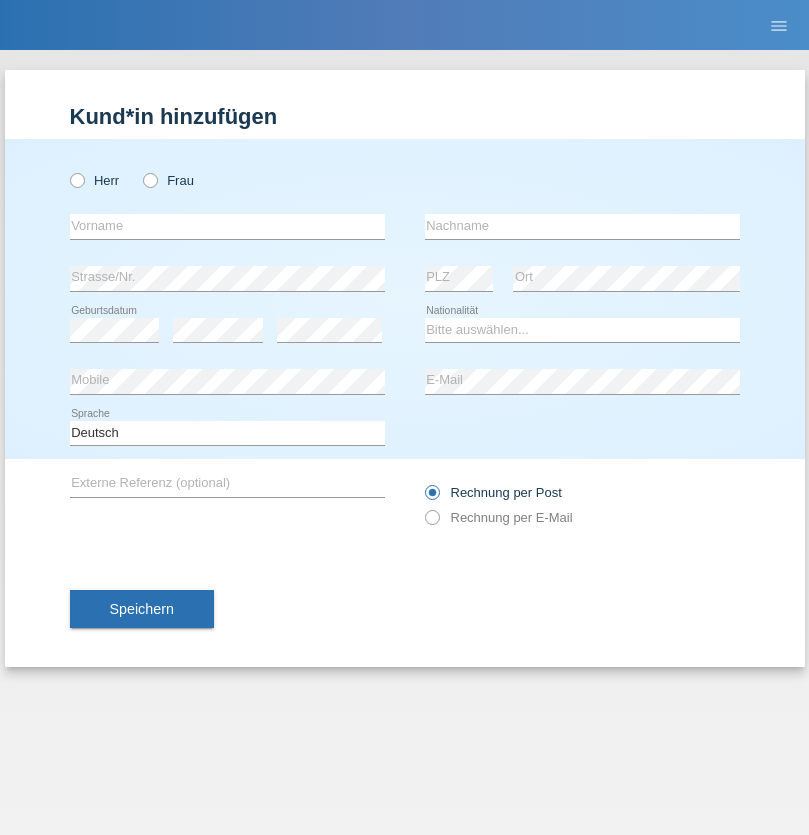 scroll, scrollTop: 0, scrollLeft: 0, axis: both 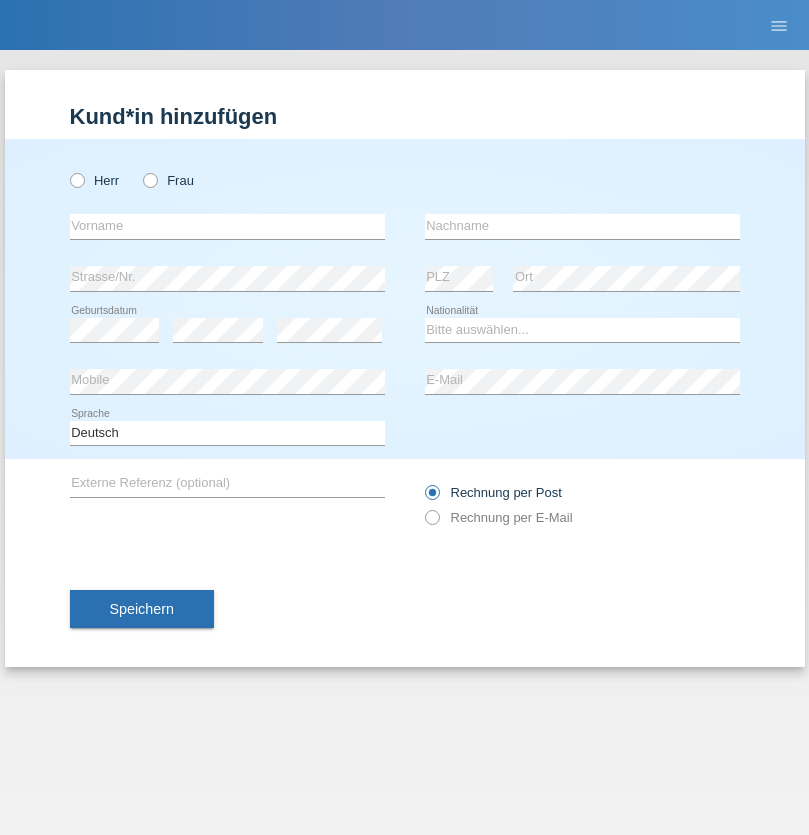 radio on "true" 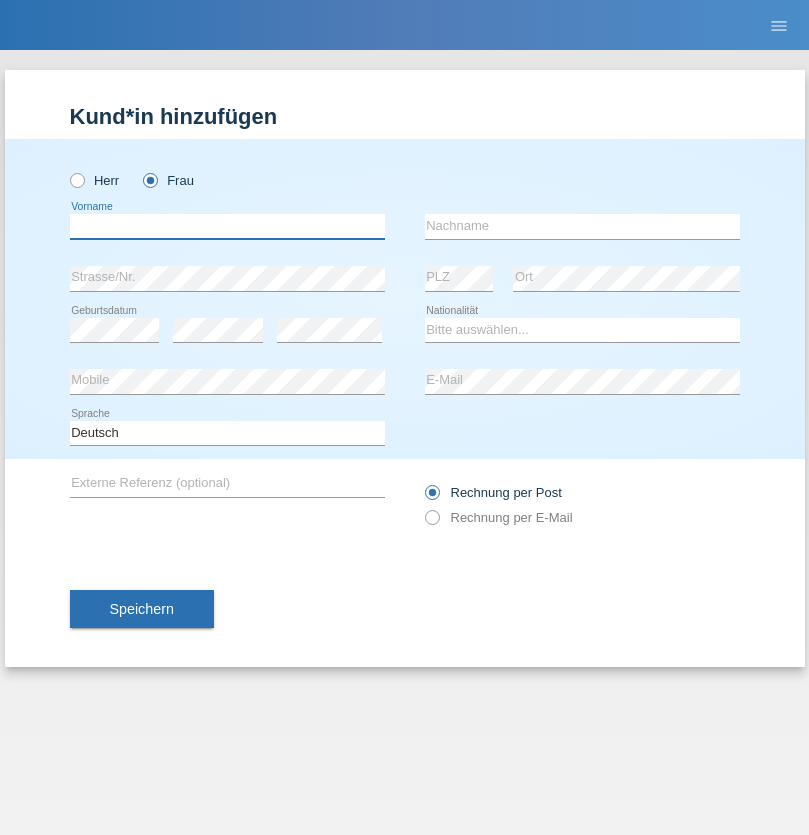 click at bounding box center [227, 226] 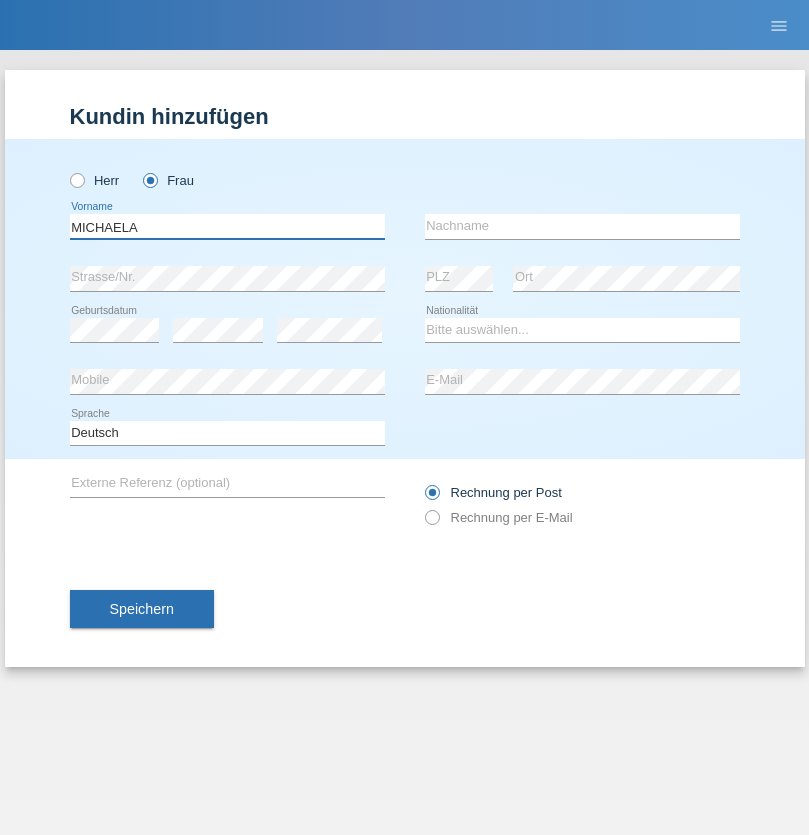 type on "MICHAELA" 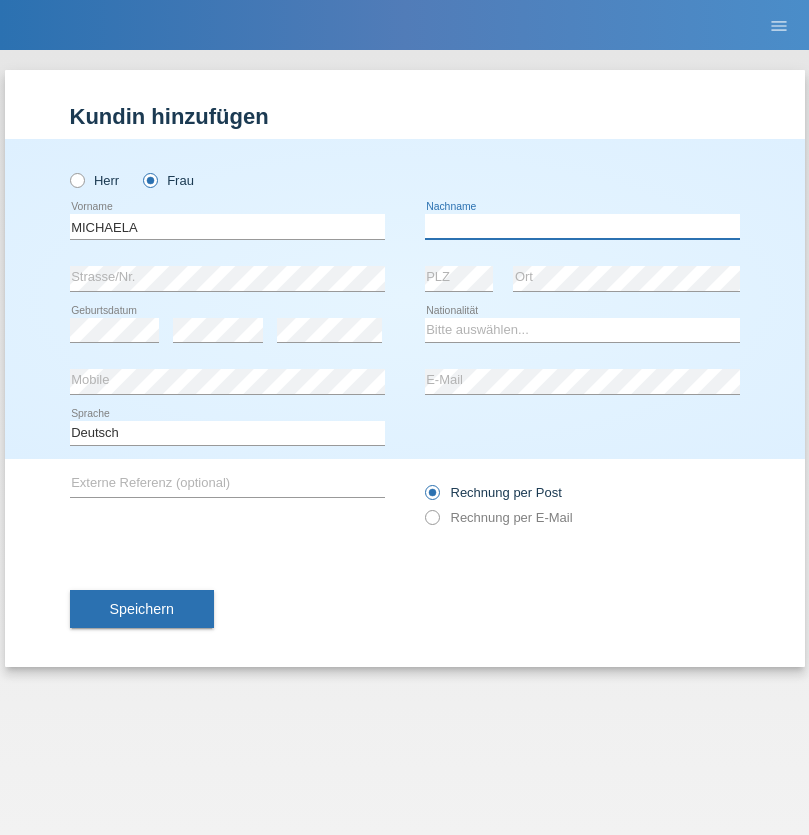 click at bounding box center [582, 226] 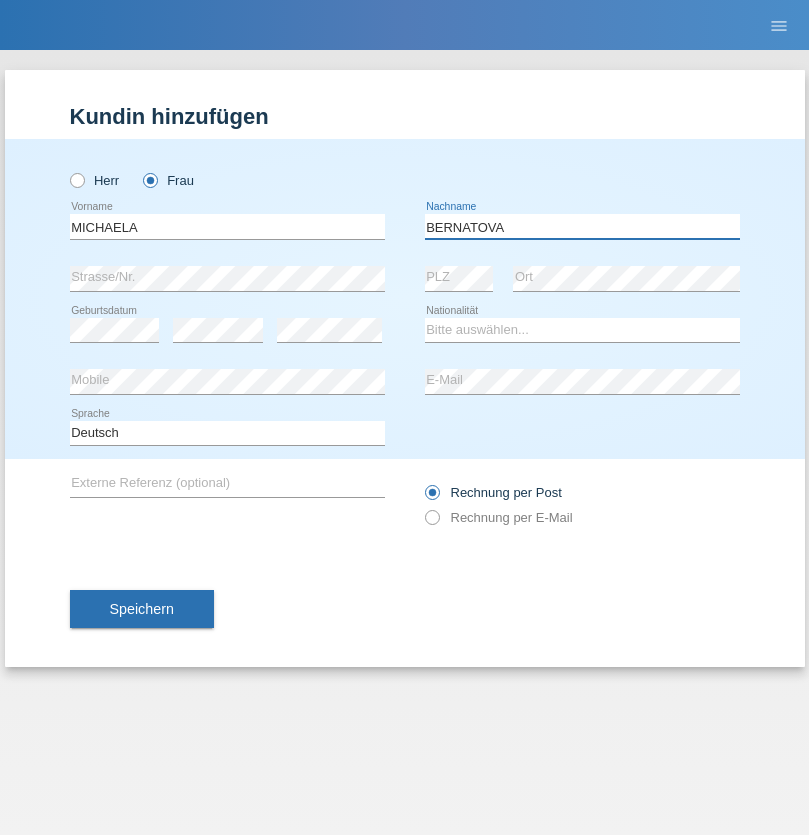 type on "BERNATOVA" 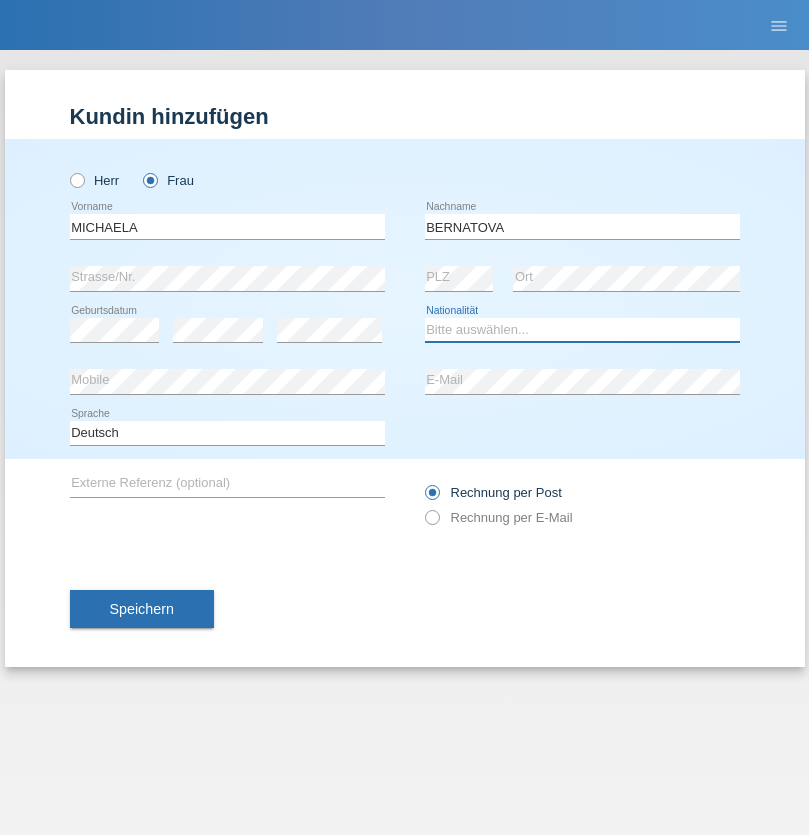 select on "SK" 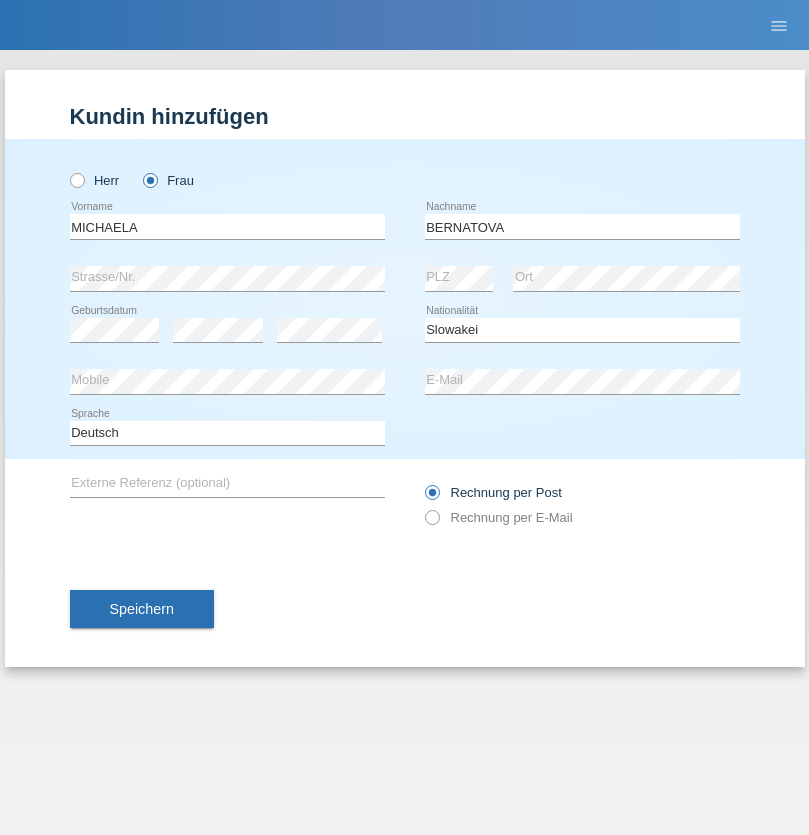 select on "C" 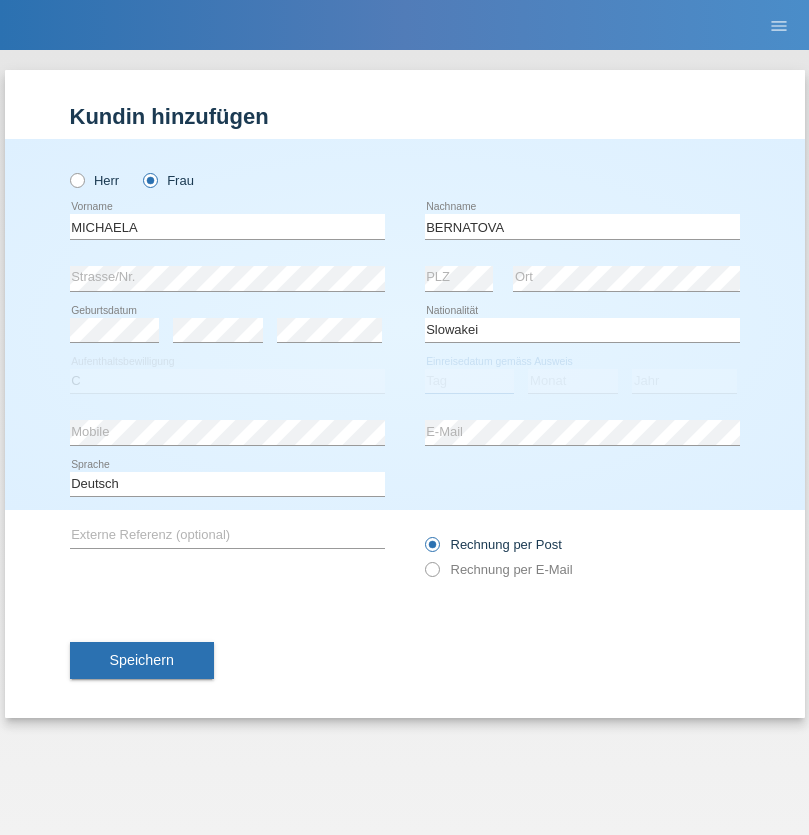 select on "05" 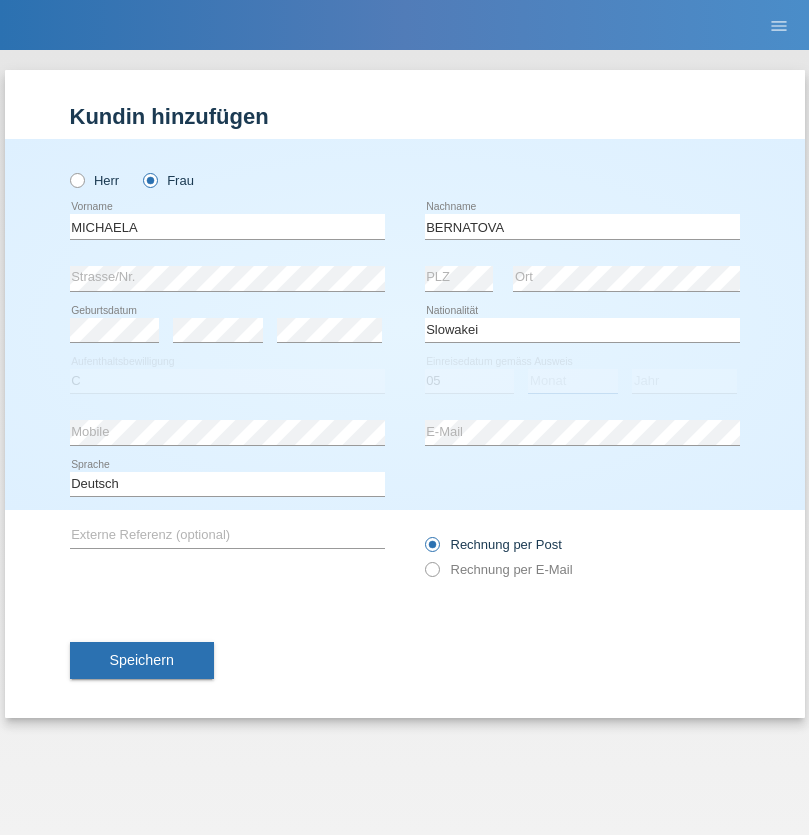 select on "04" 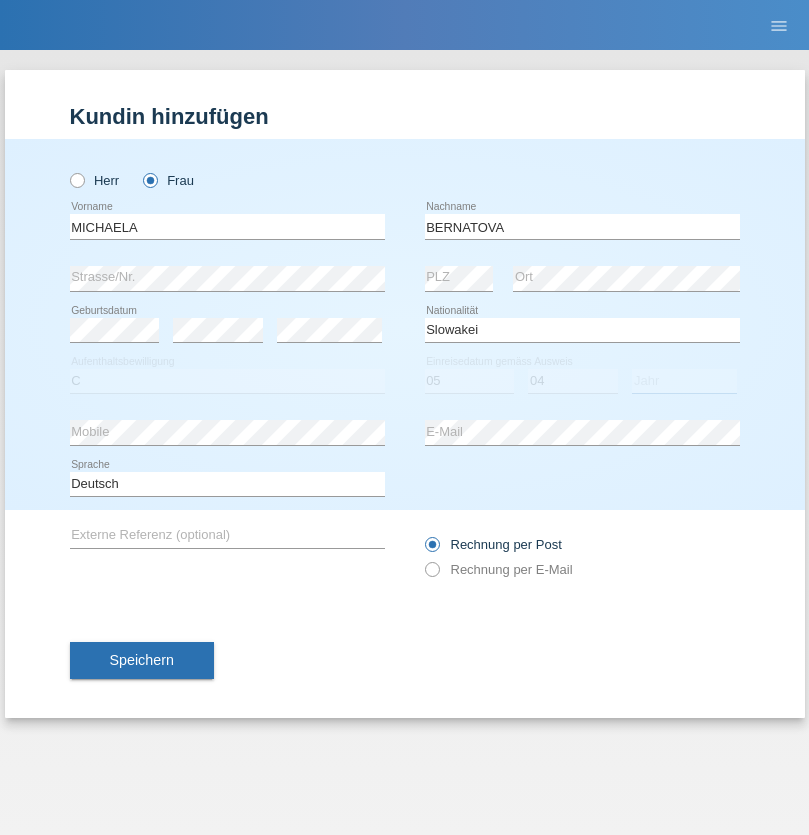 select on "2014" 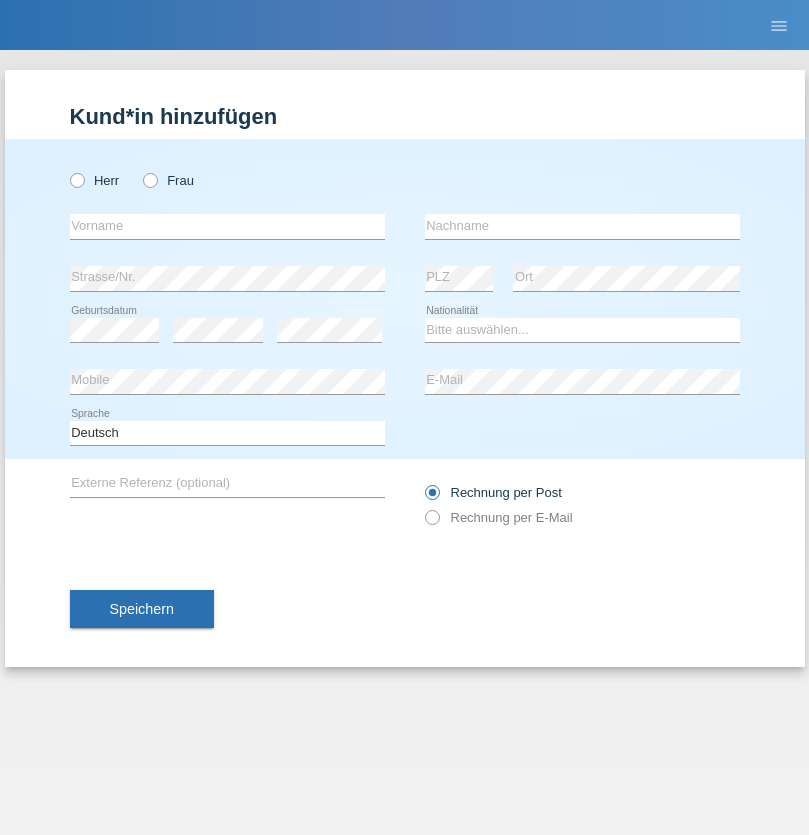 scroll, scrollTop: 0, scrollLeft: 0, axis: both 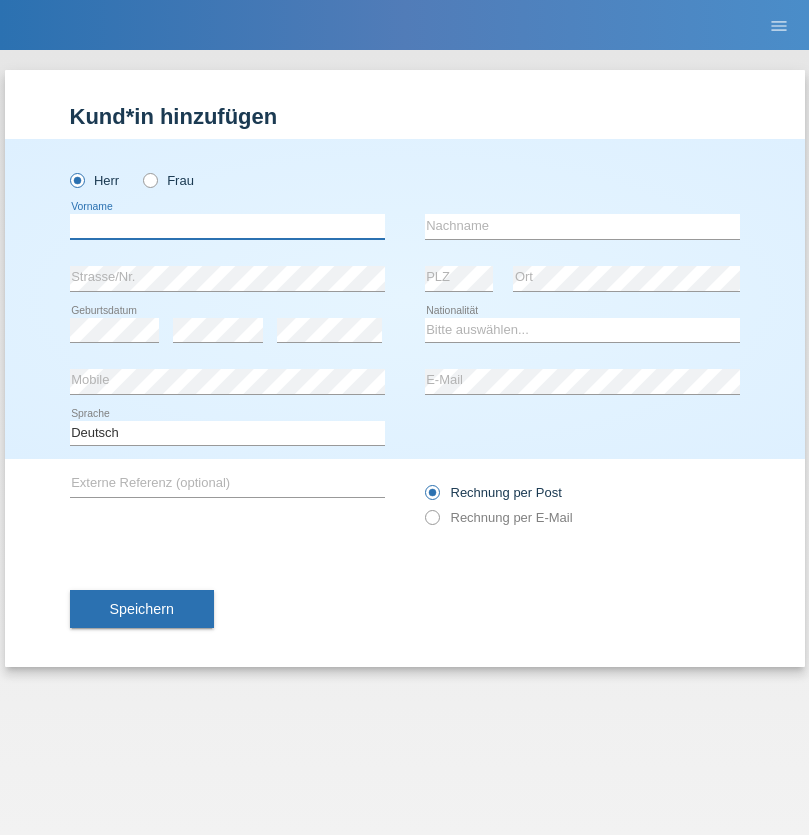 click at bounding box center (227, 226) 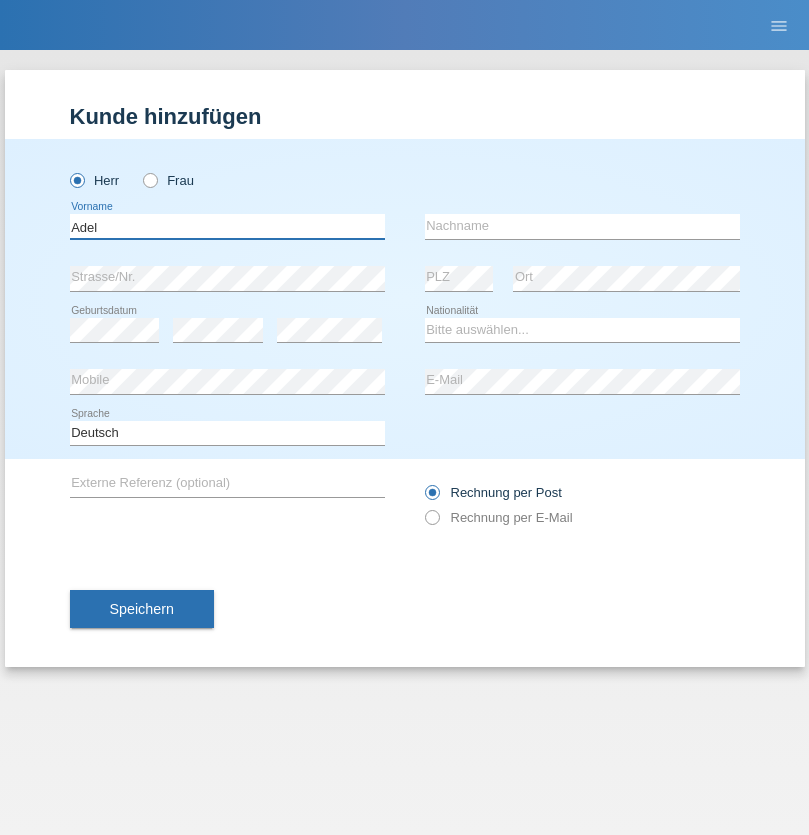 type on "Adel" 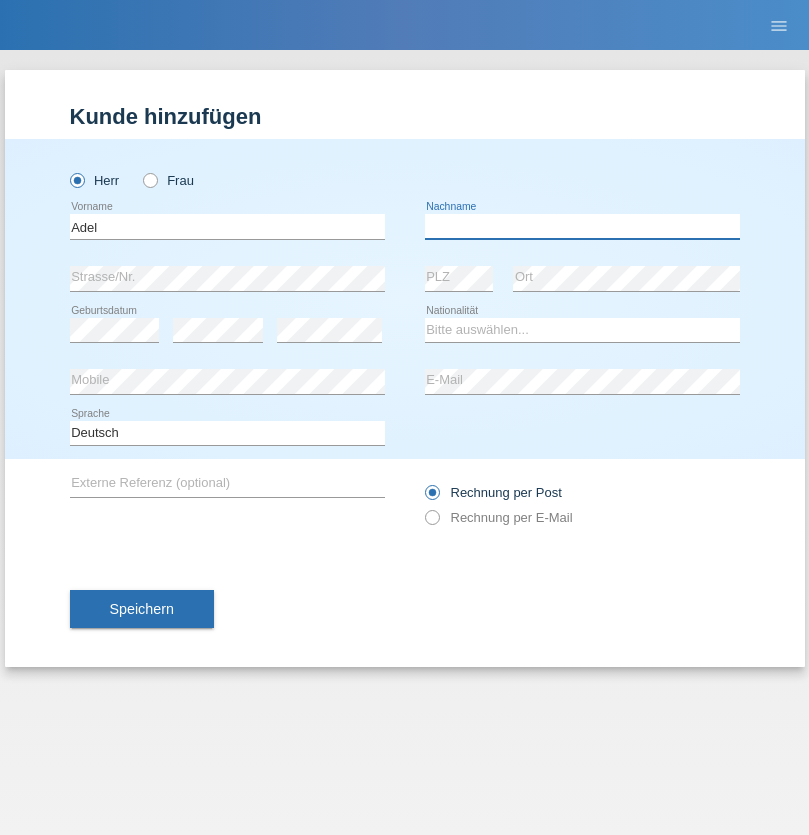 click at bounding box center (582, 226) 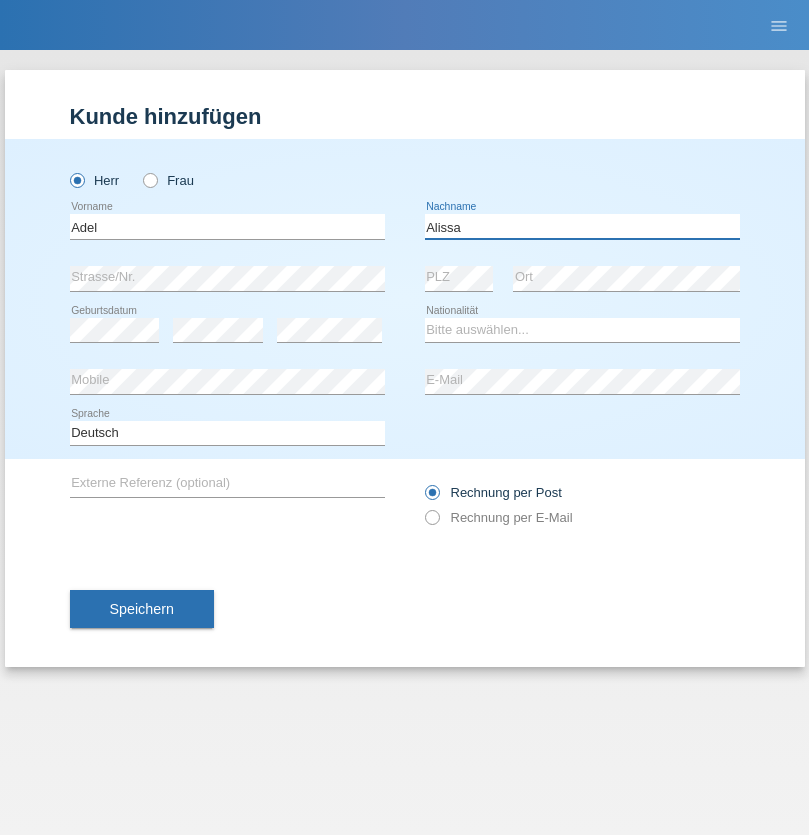 type on "Alissa" 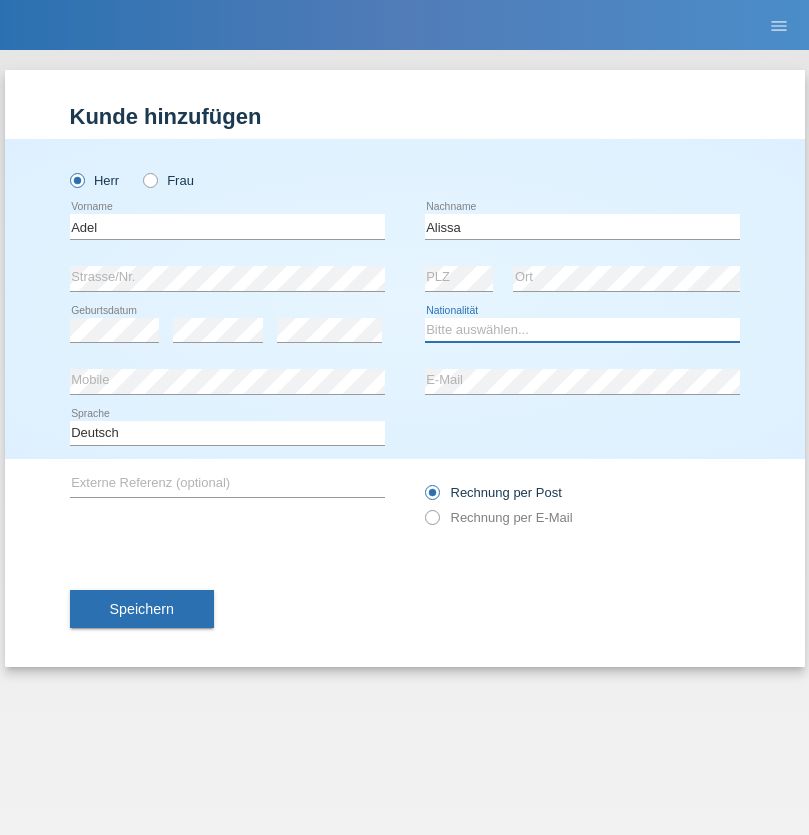 select on "SY" 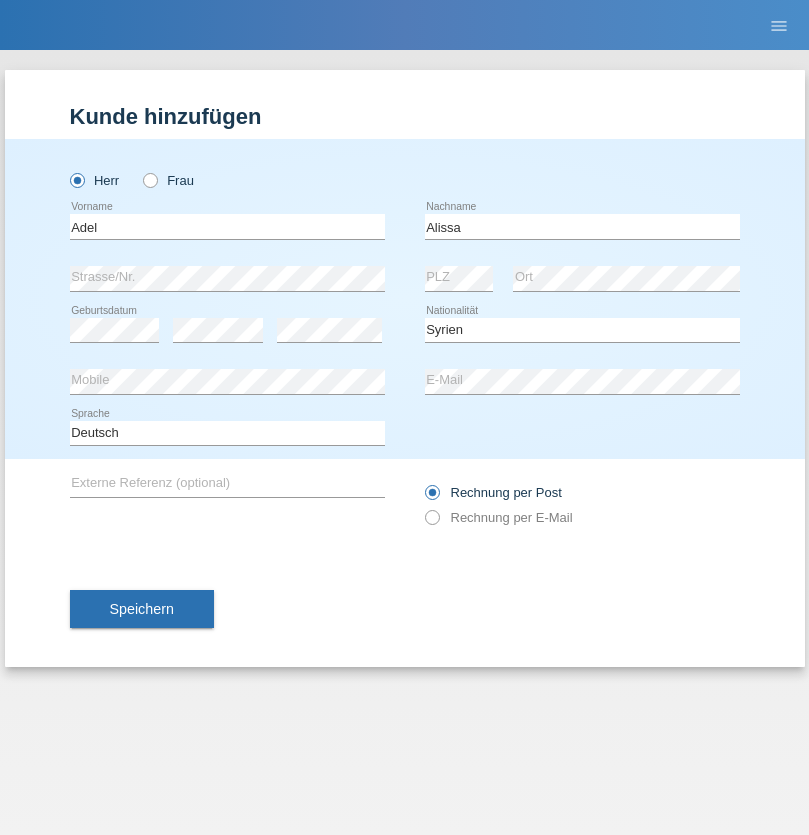 select on "C" 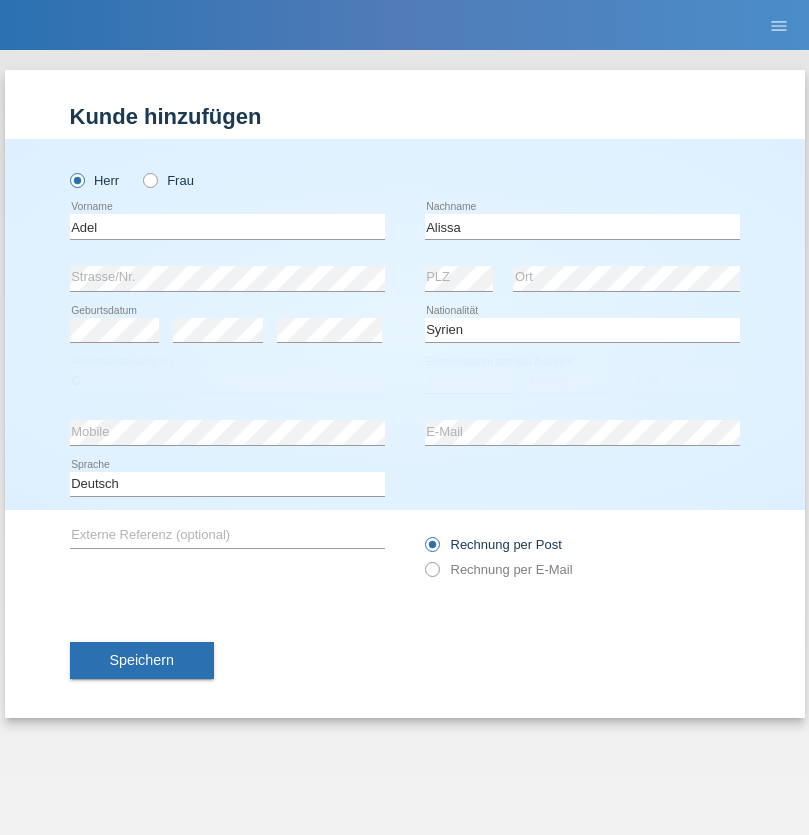 select on "20" 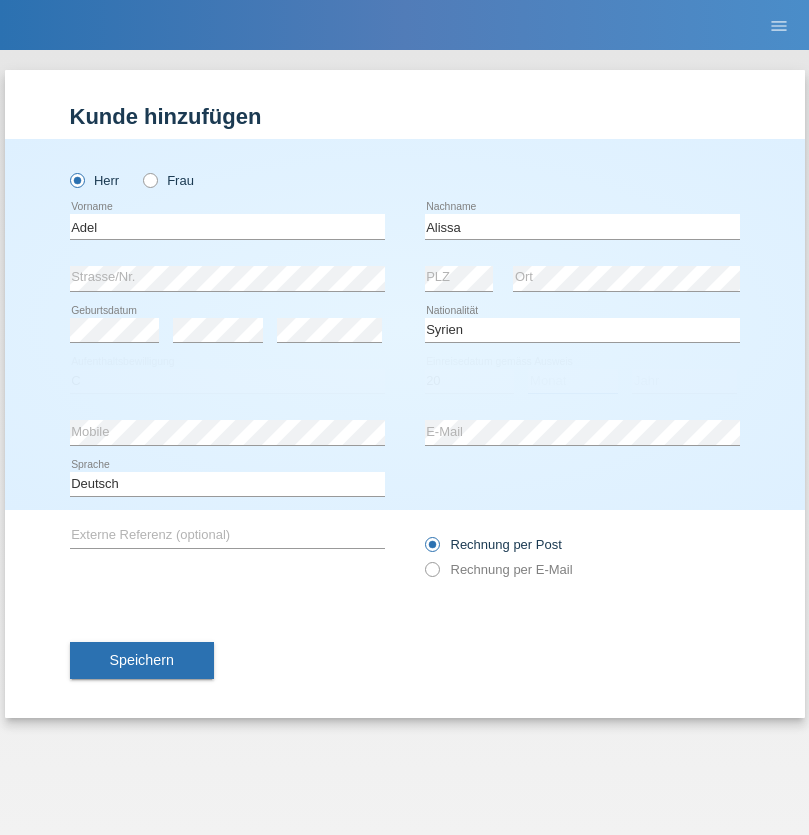 select on "09" 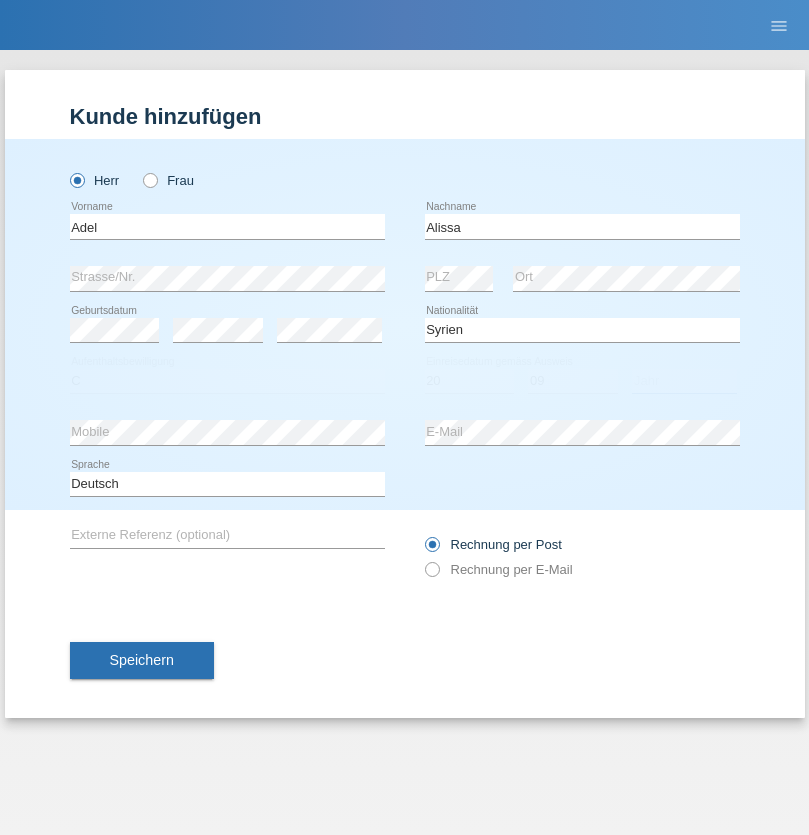 select on "2018" 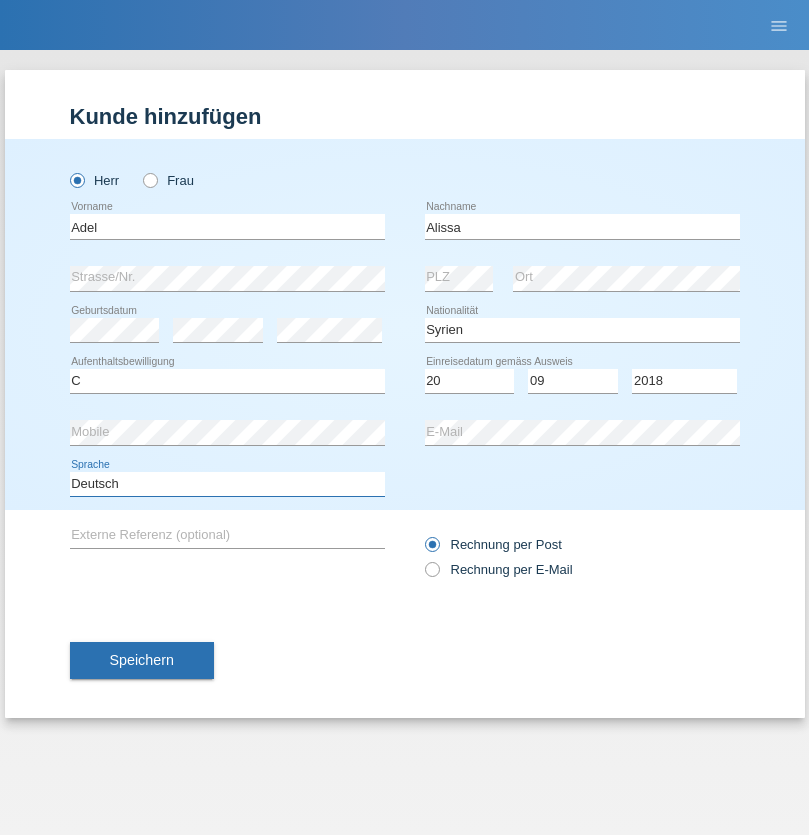 select on "en" 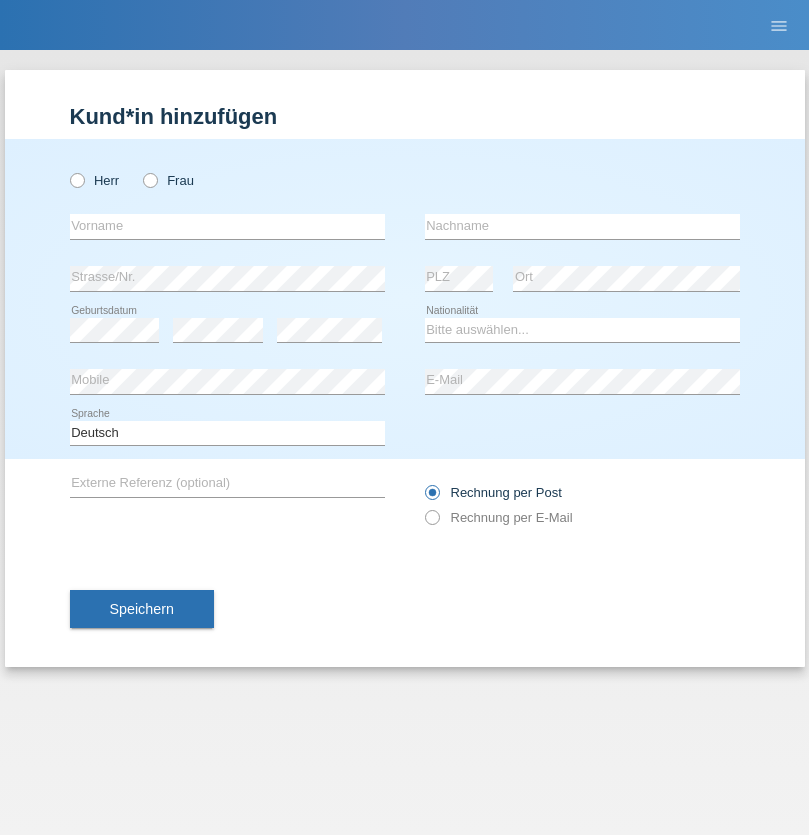 scroll, scrollTop: 0, scrollLeft: 0, axis: both 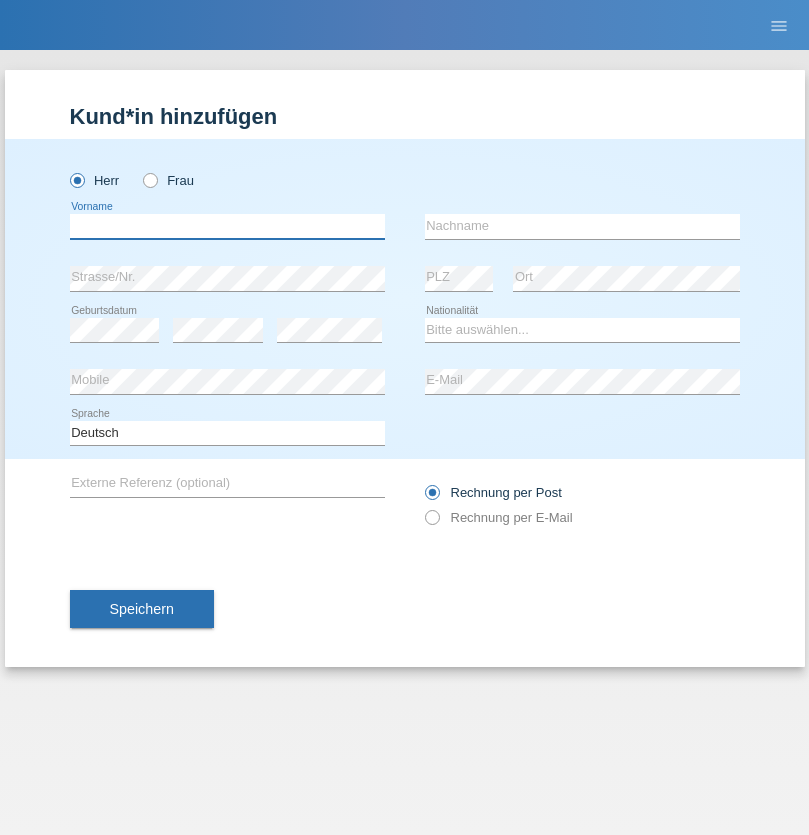 click at bounding box center (227, 226) 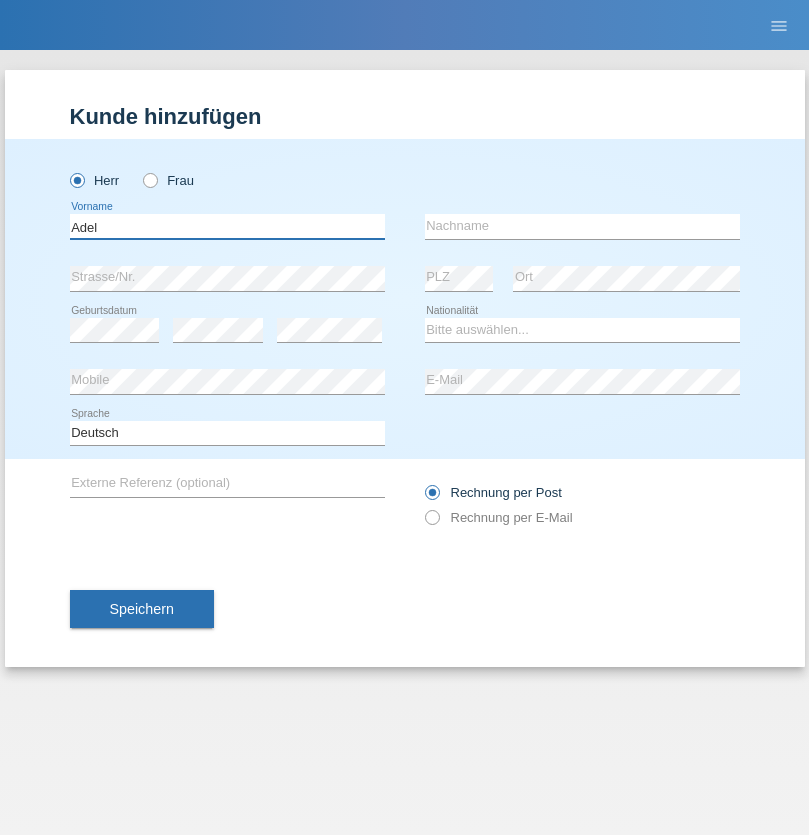 type on "Adel" 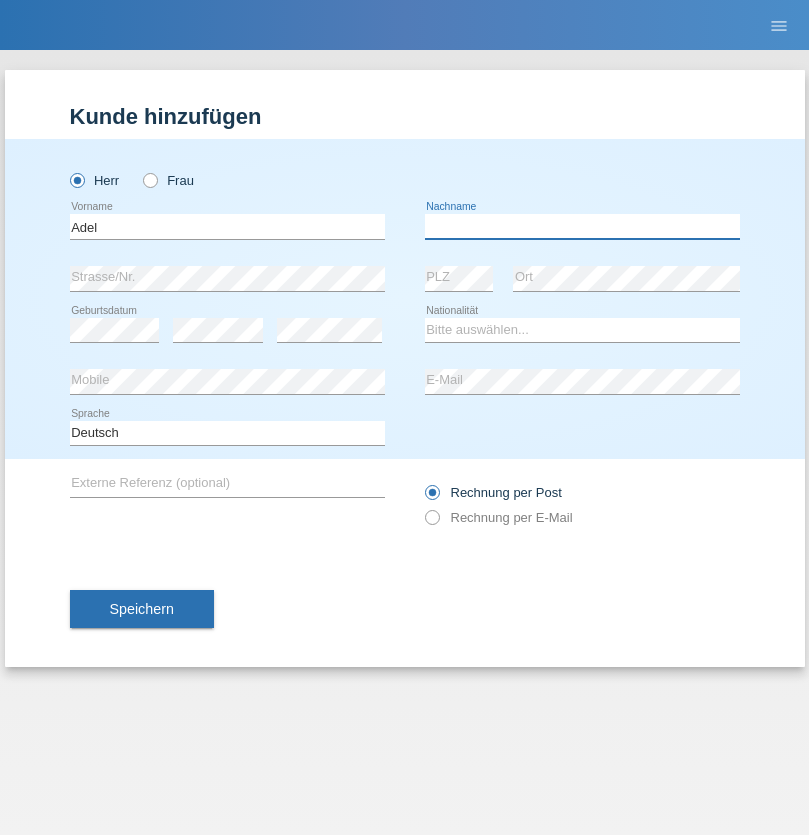 click at bounding box center (582, 226) 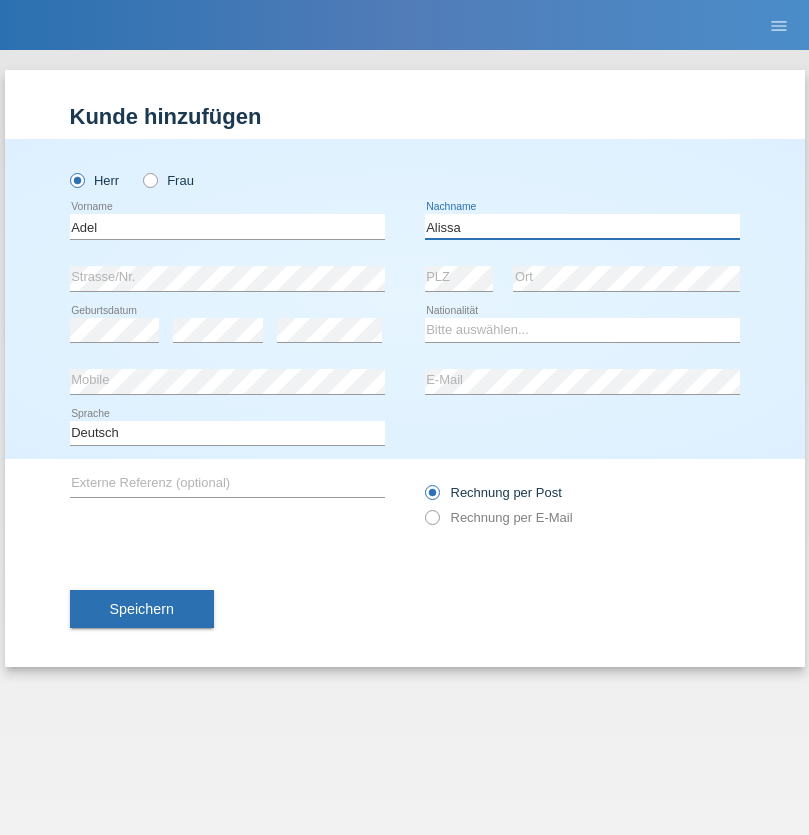 type on "Alissa" 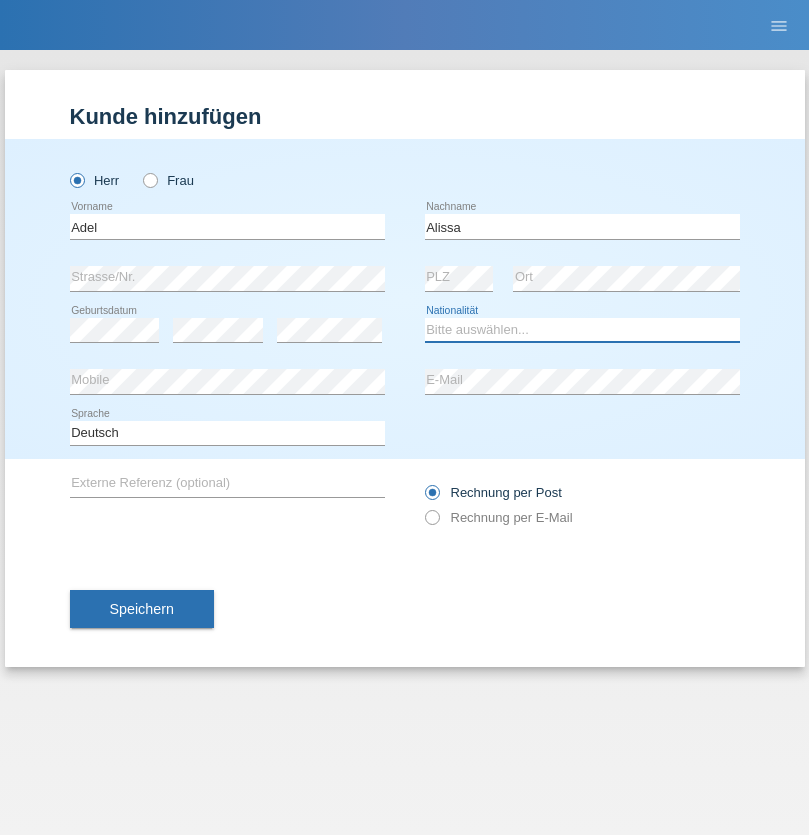 select on "SY" 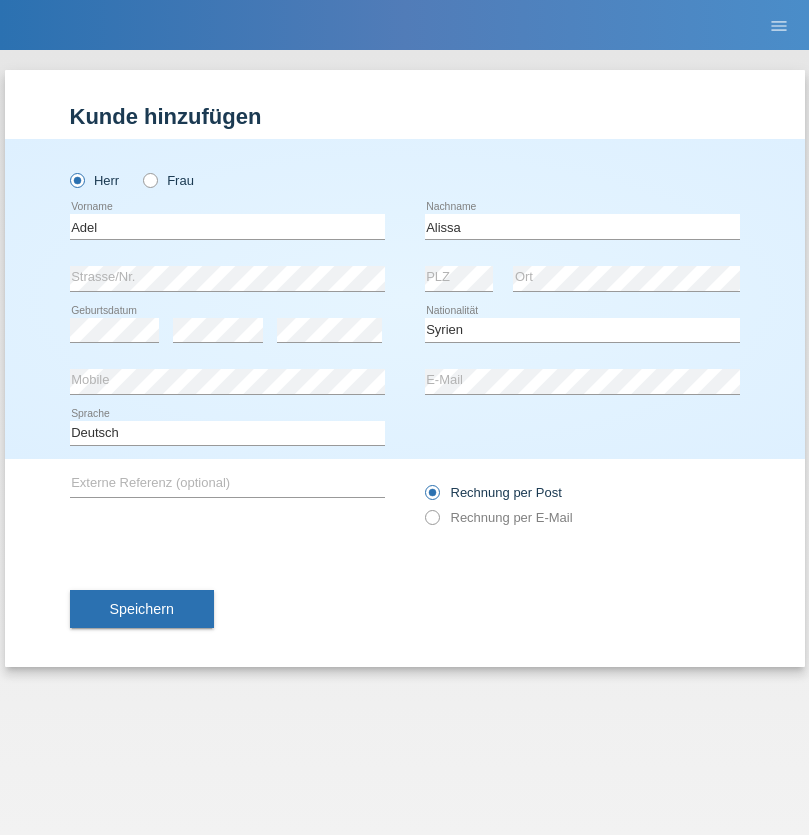 select on "C" 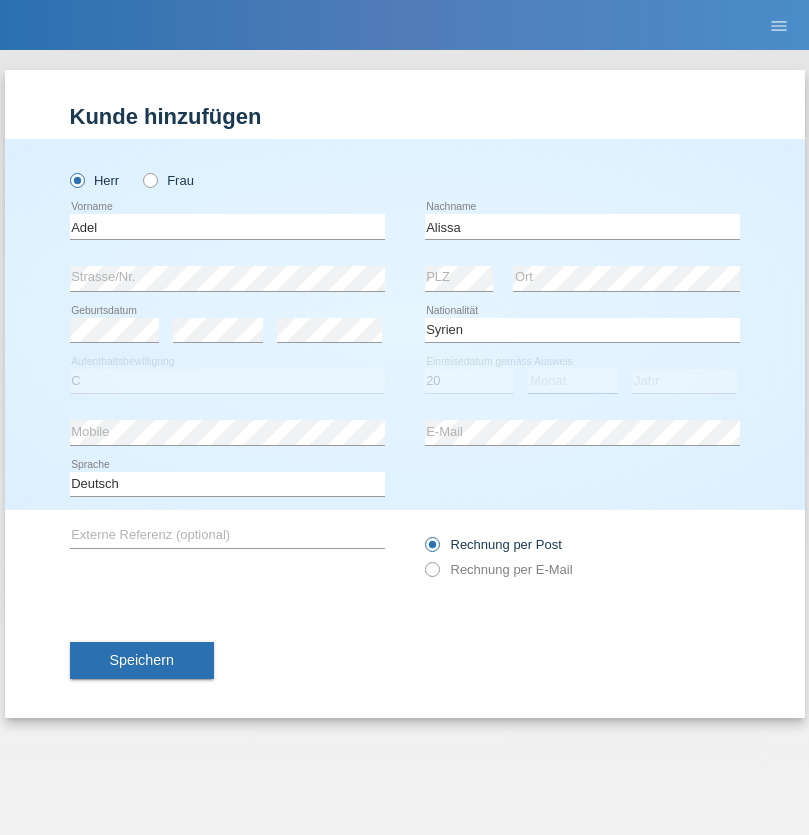 select on "09" 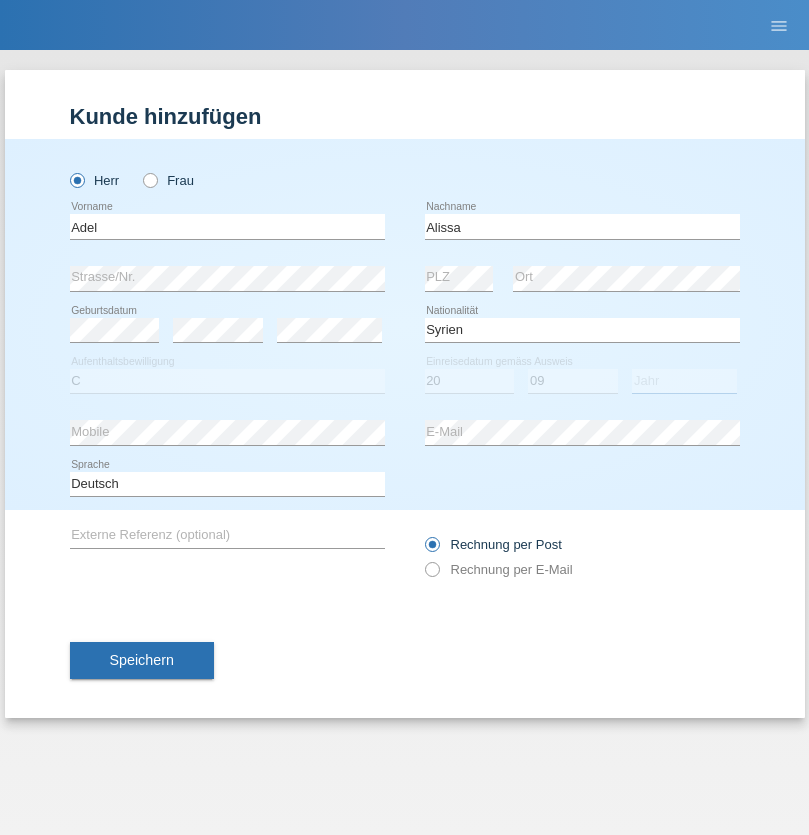 select on "2018" 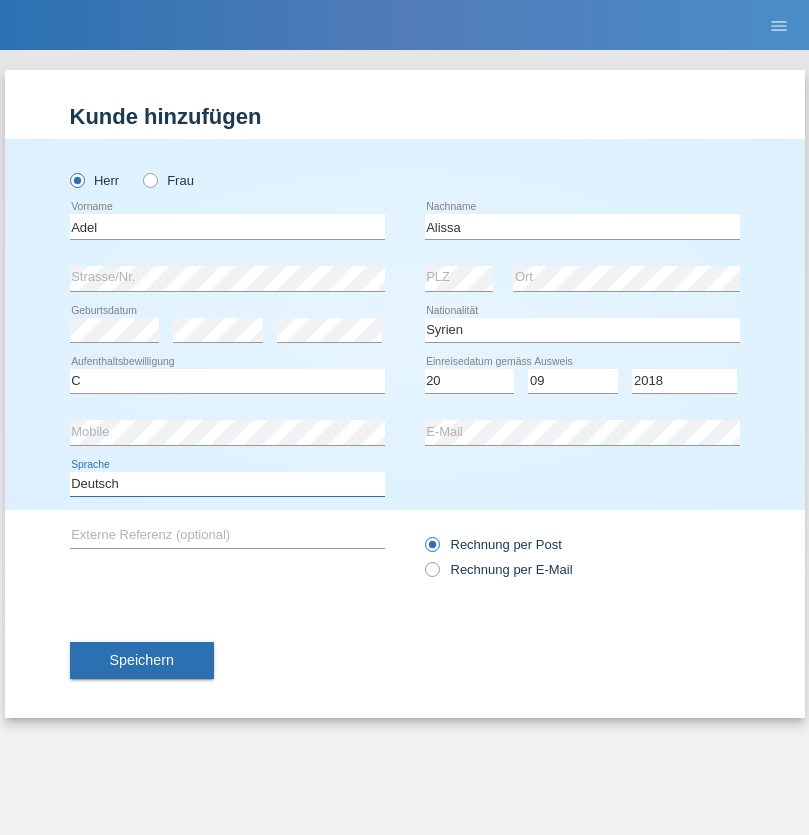 select on "en" 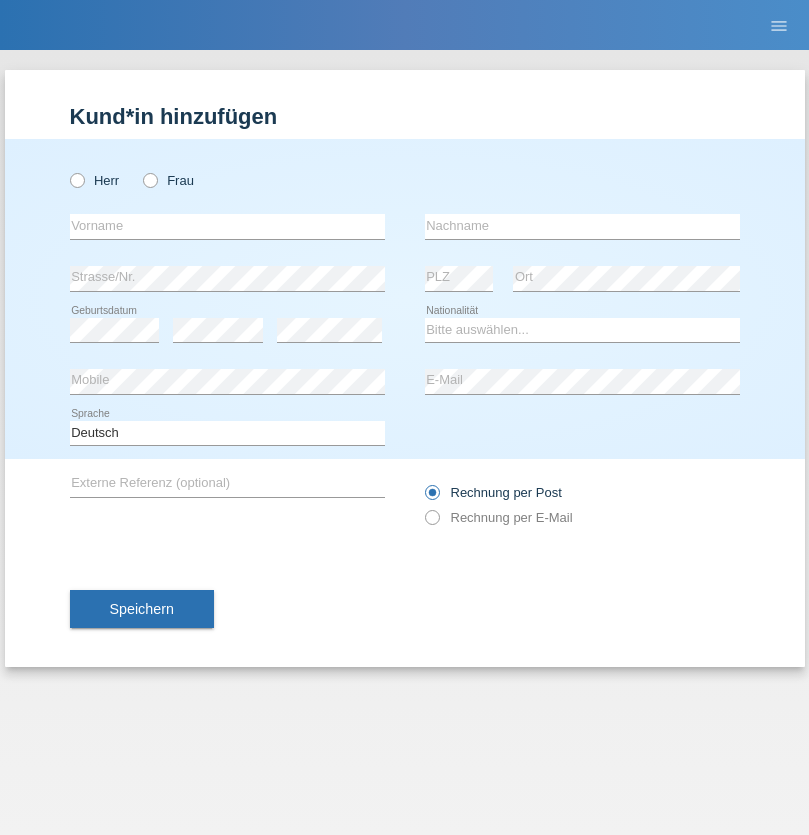 scroll, scrollTop: 0, scrollLeft: 0, axis: both 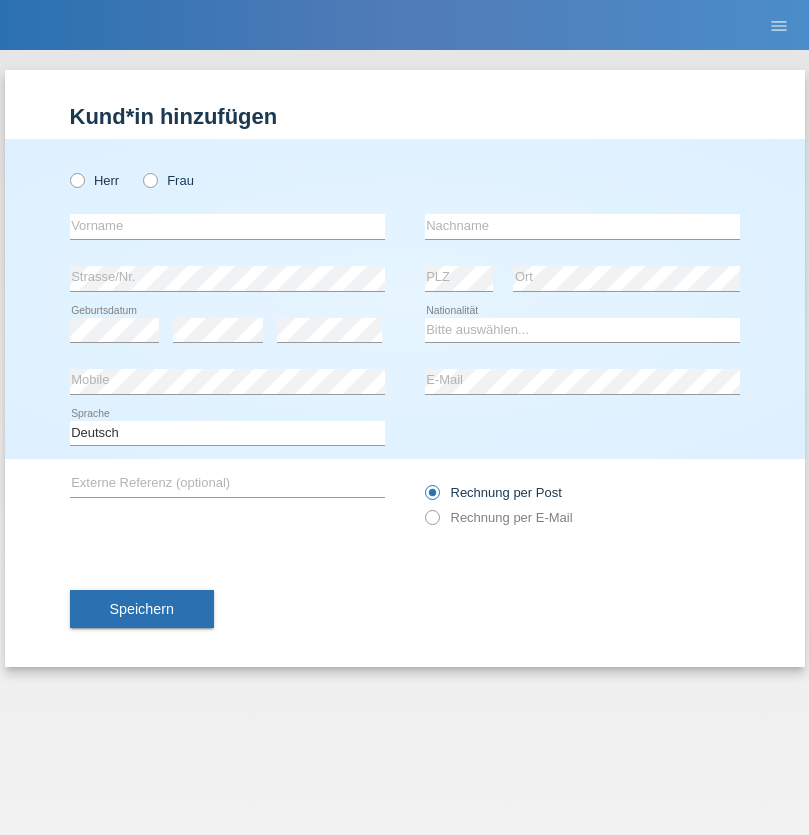 radio on "true" 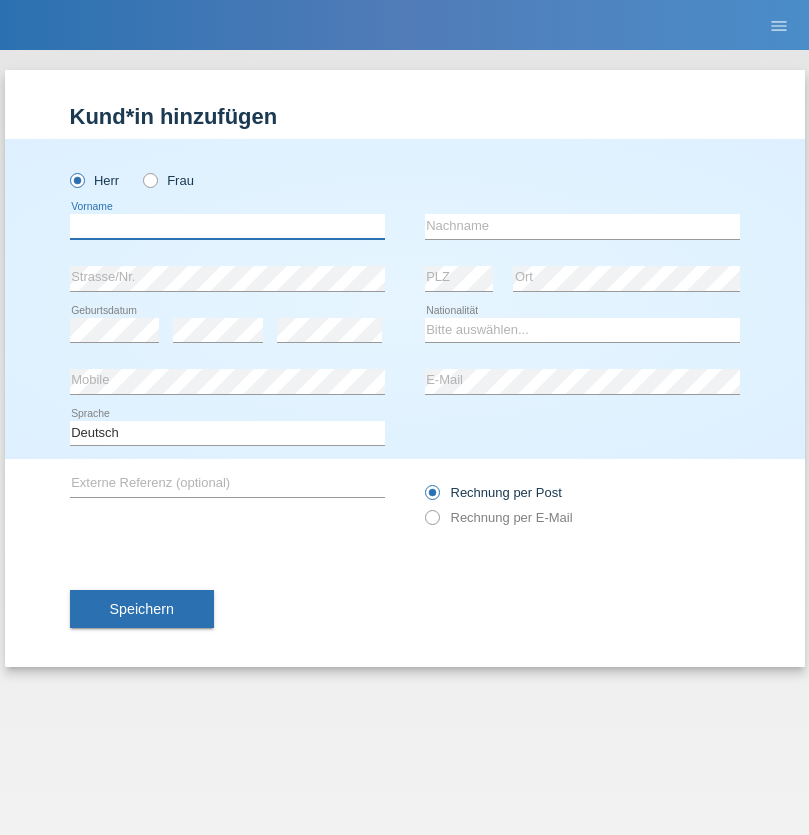 click at bounding box center [227, 226] 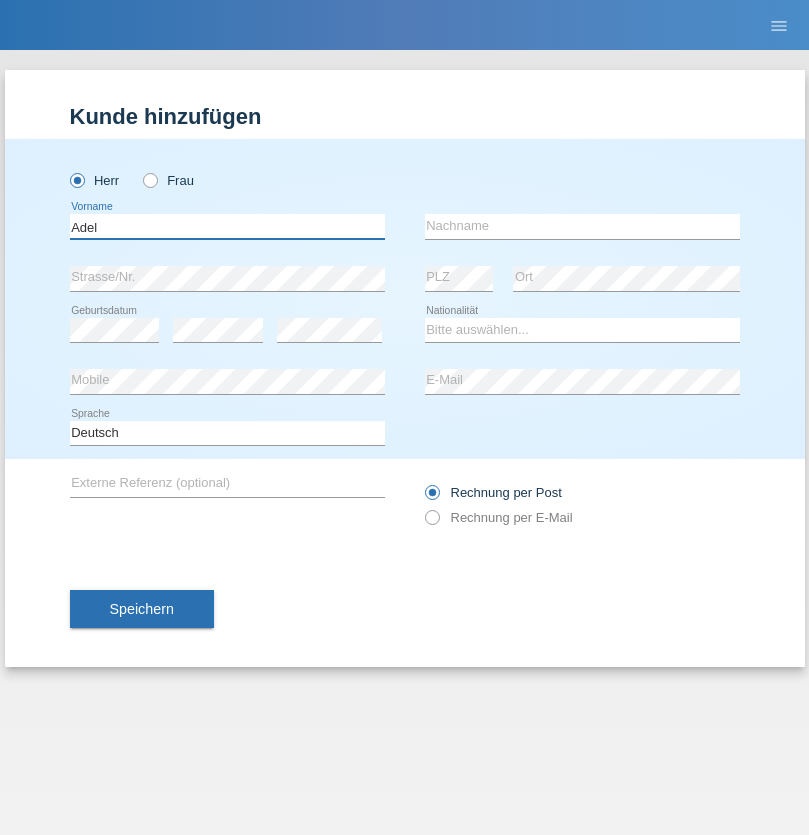 type on "Adel" 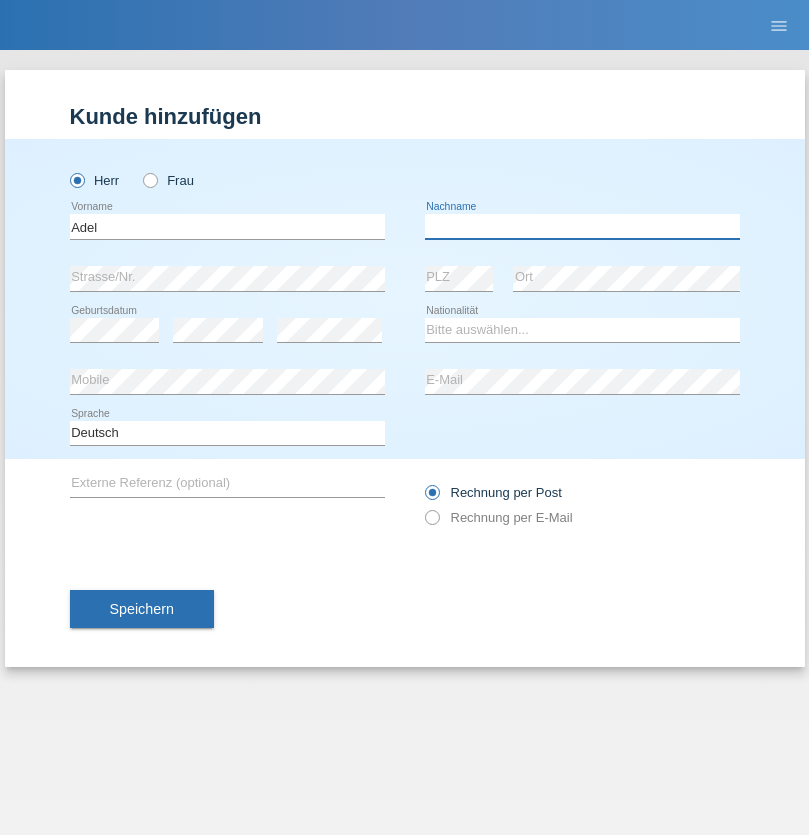 click at bounding box center (582, 226) 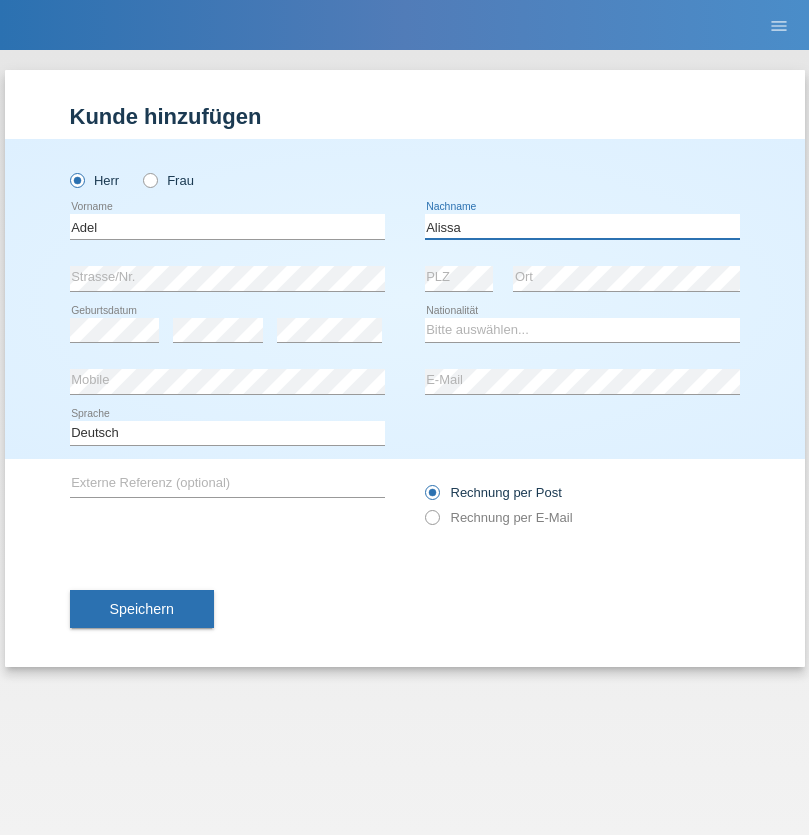 type on "Alissa" 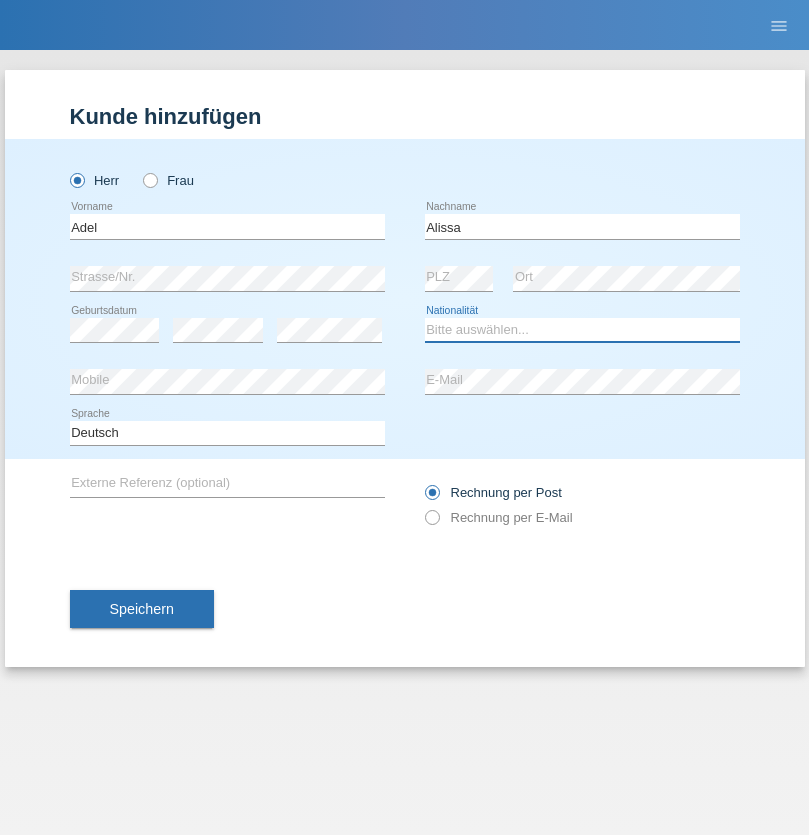 select on "SY" 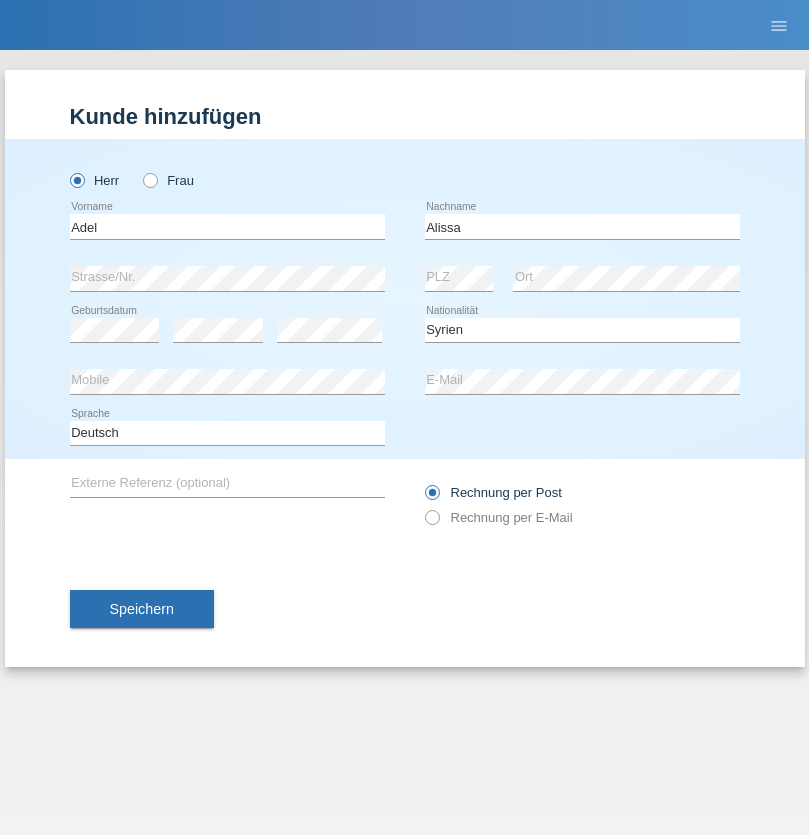 select on "C" 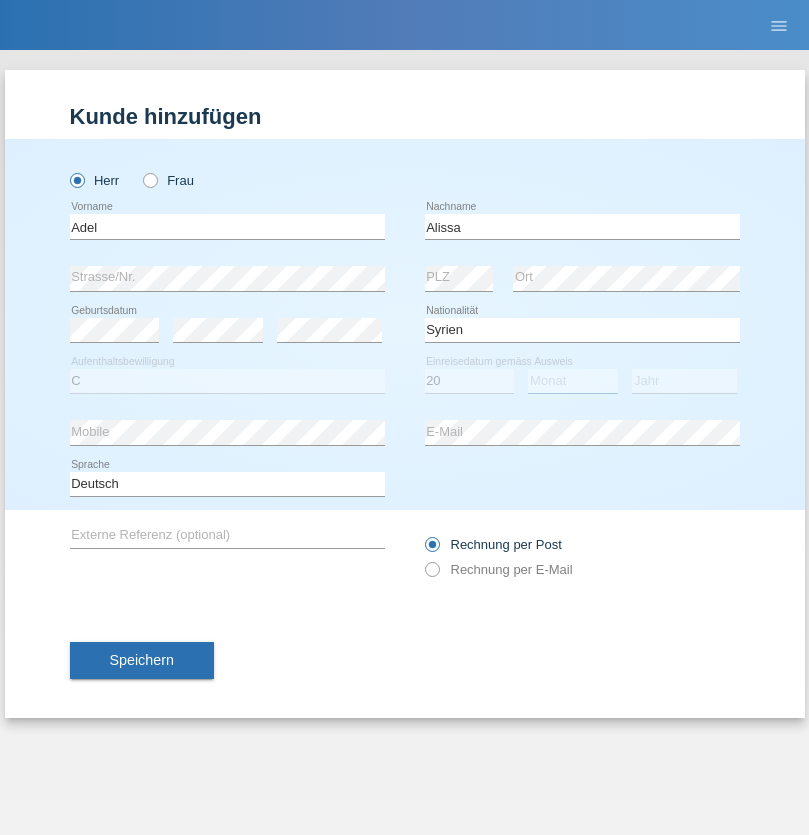select on "09" 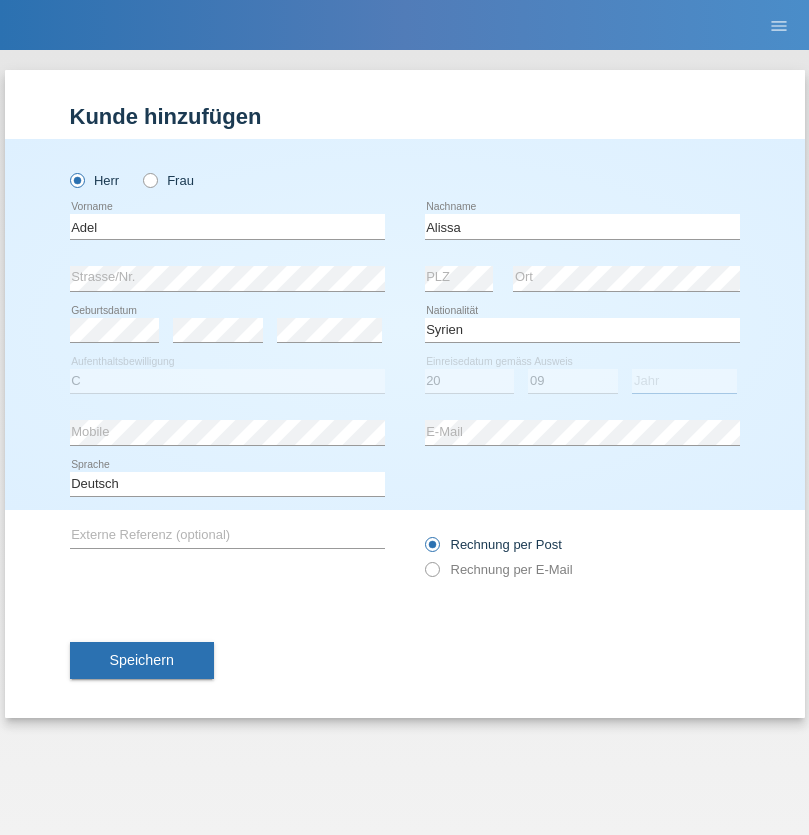 select on "2018" 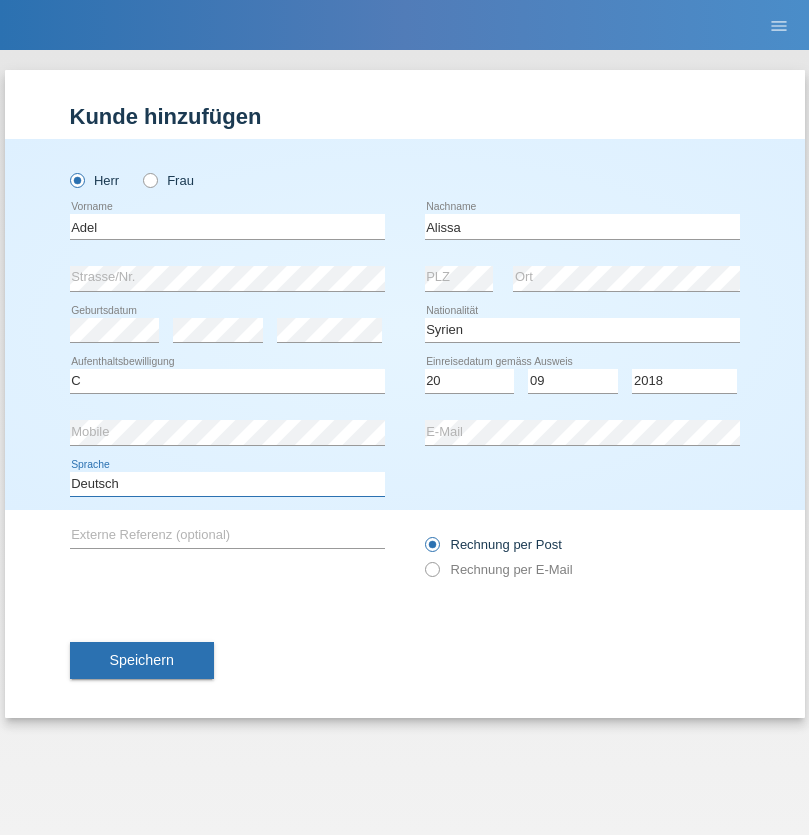 select on "en" 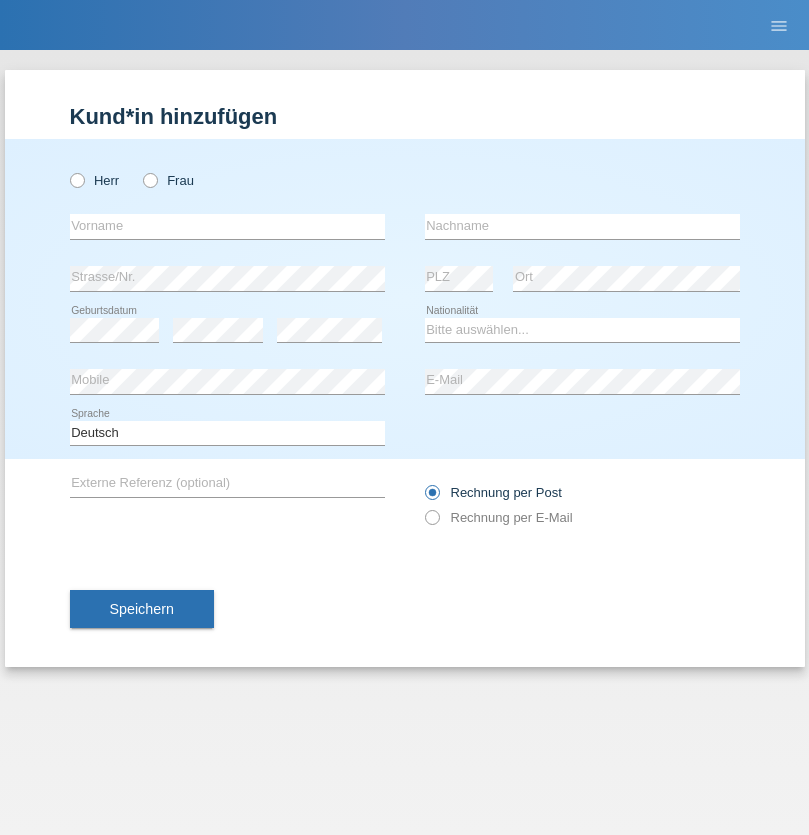 scroll, scrollTop: 0, scrollLeft: 0, axis: both 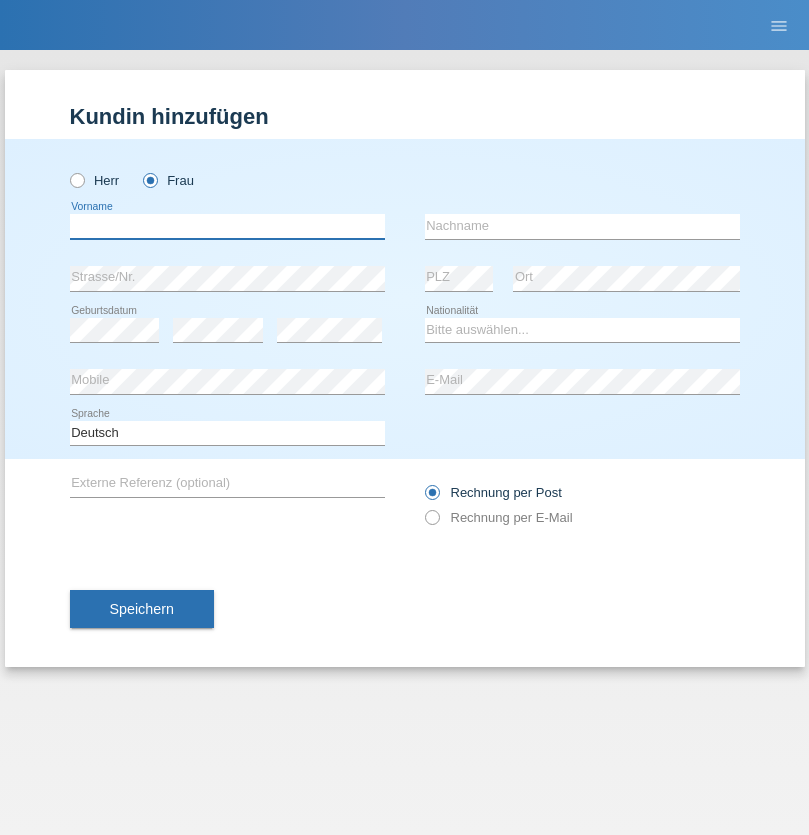 click at bounding box center [227, 226] 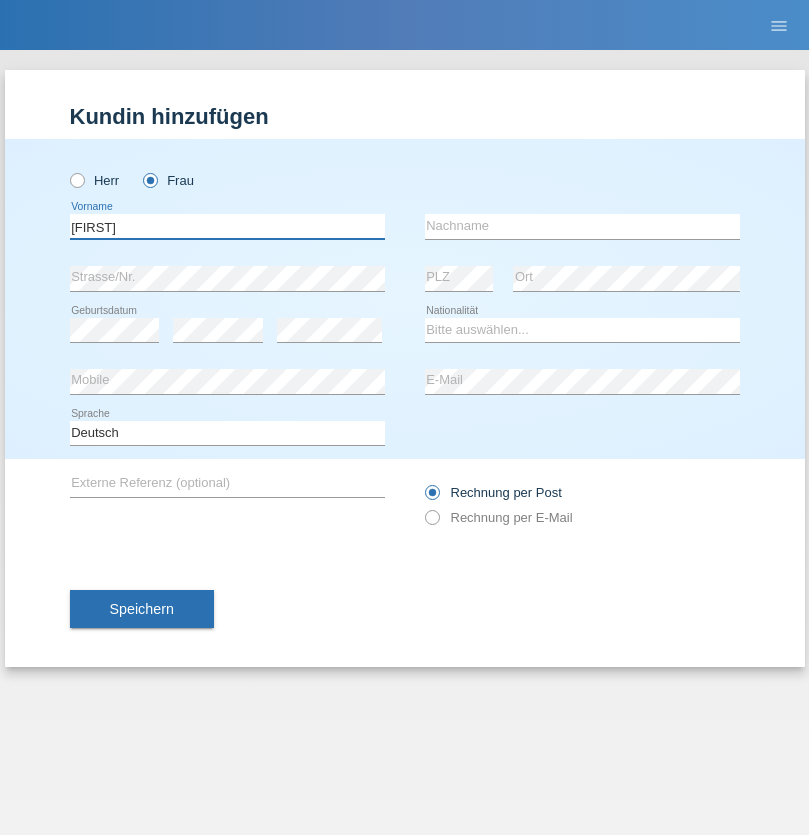 type on "Margare Asucena" 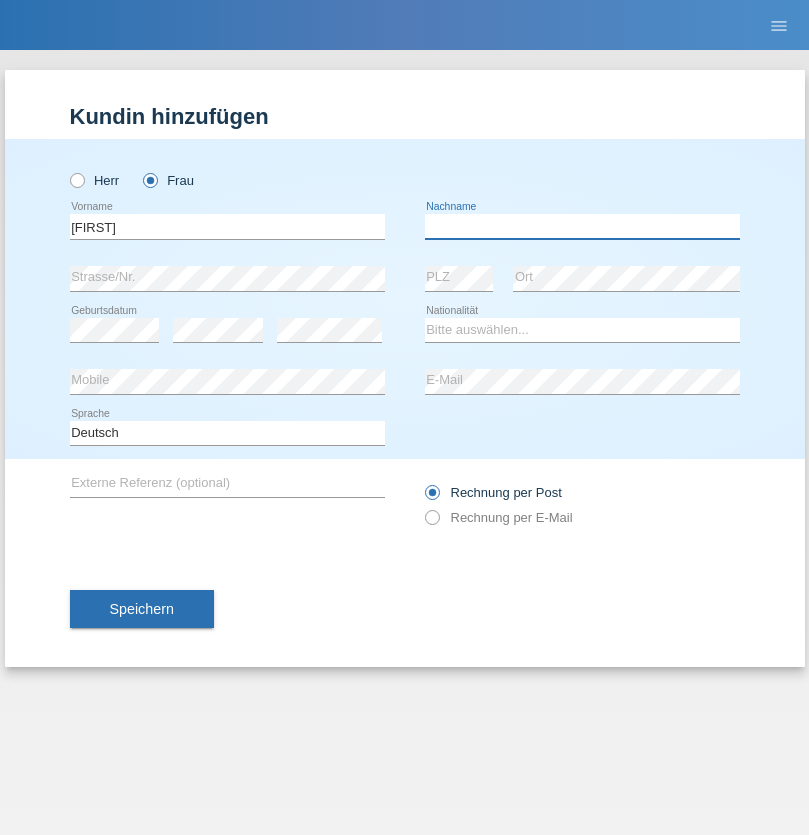 click at bounding box center (582, 226) 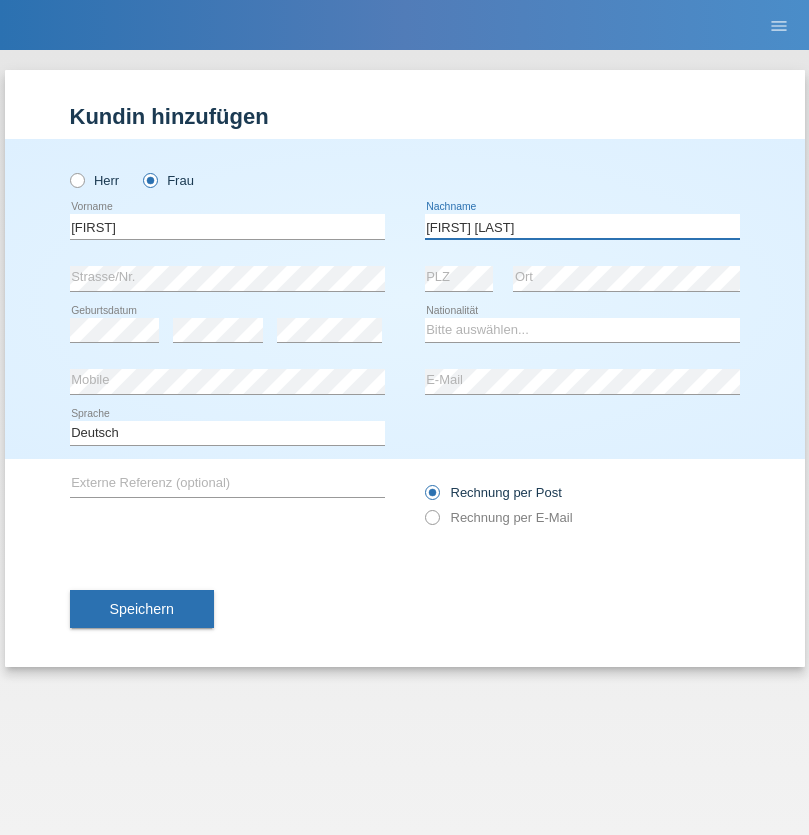 type on "Herebia de Beck" 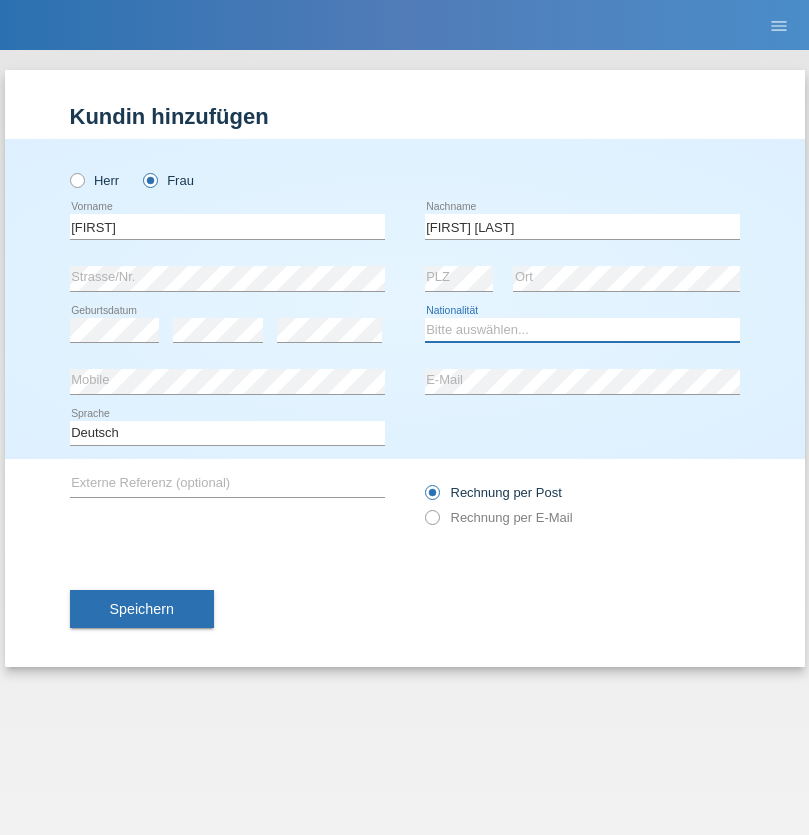 select on "CH" 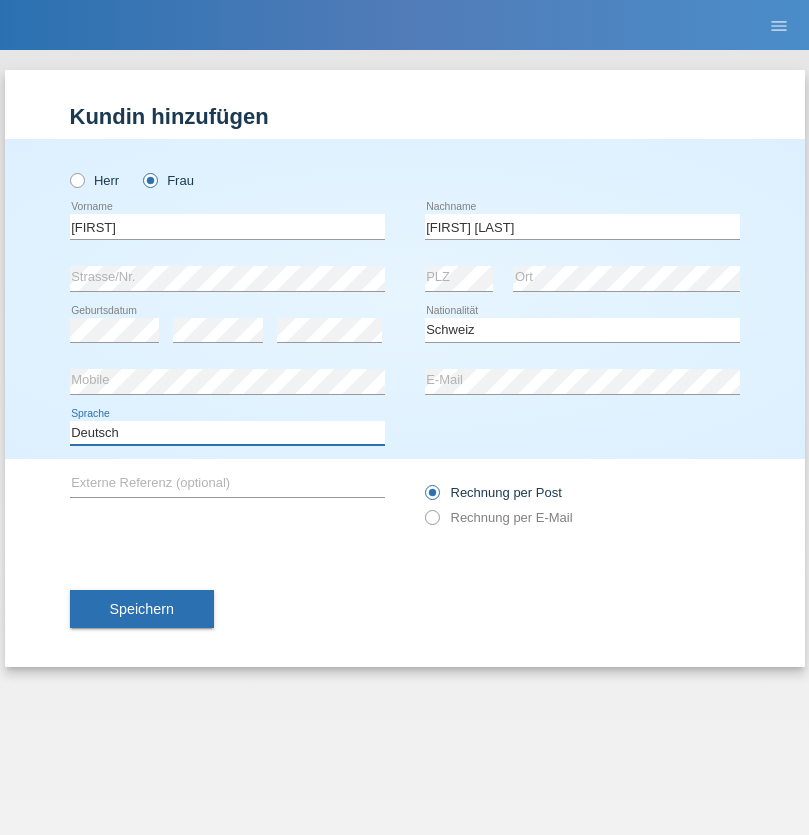 select on "en" 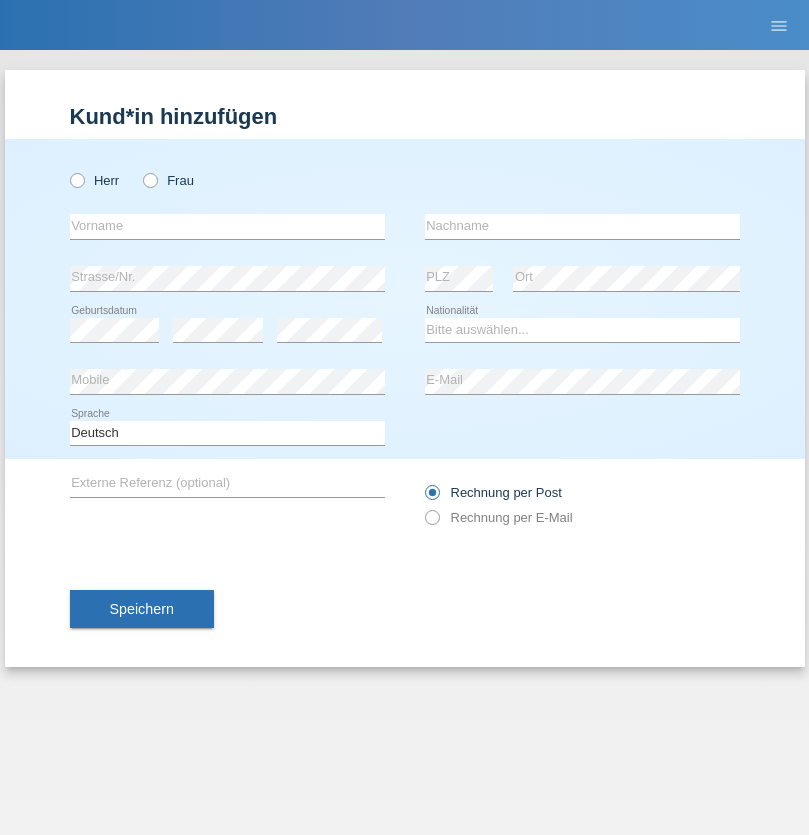 scroll, scrollTop: 0, scrollLeft: 0, axis: both 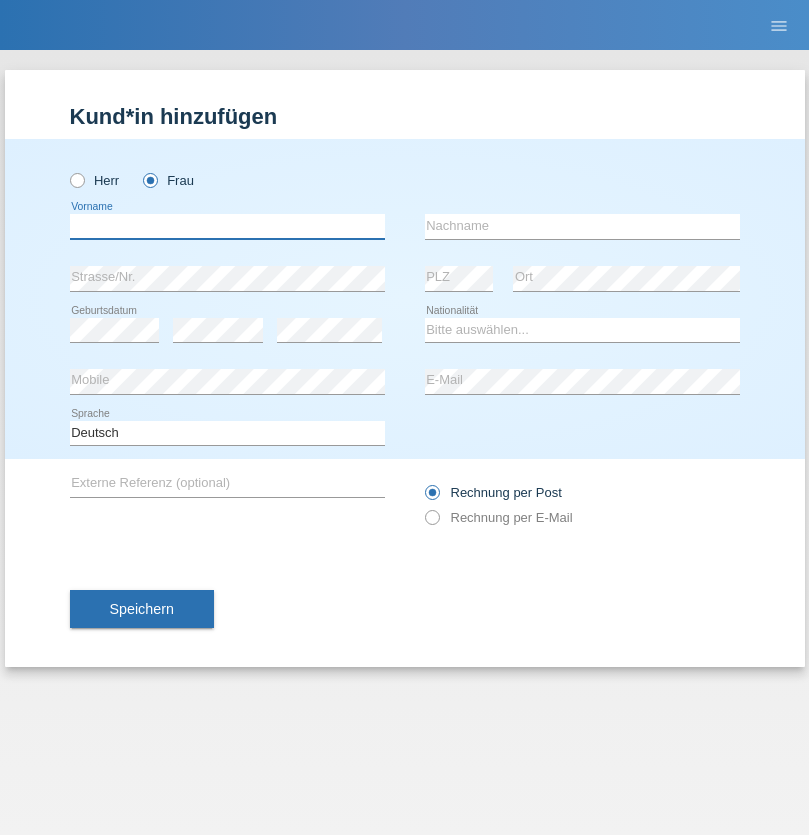 click at bounding box center [227, 226] 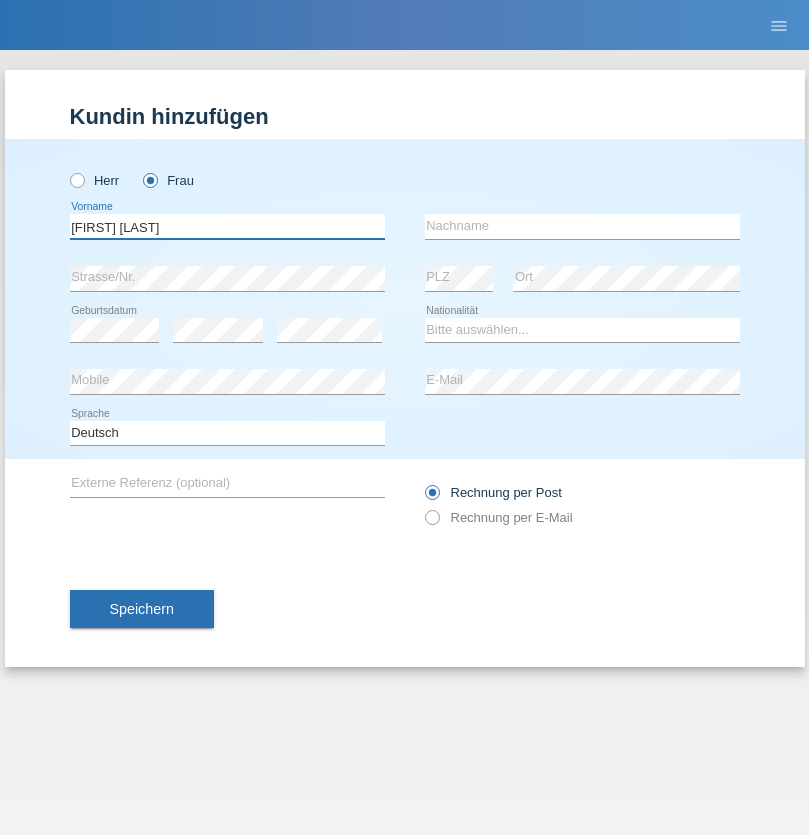 type on "[FIRST] [LAST]" 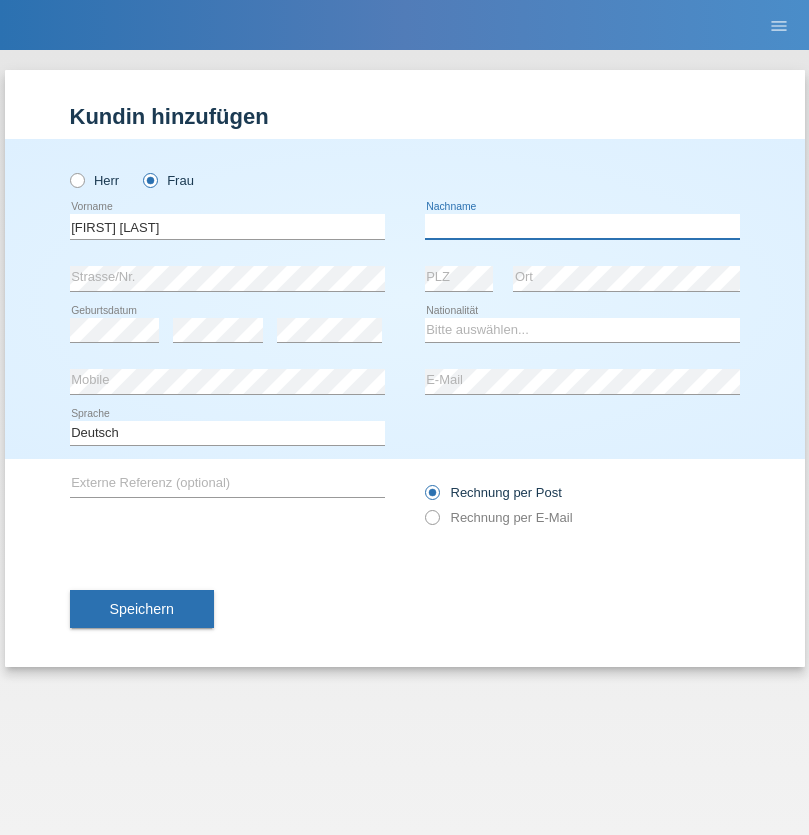 click at bounding box center (582, 226) 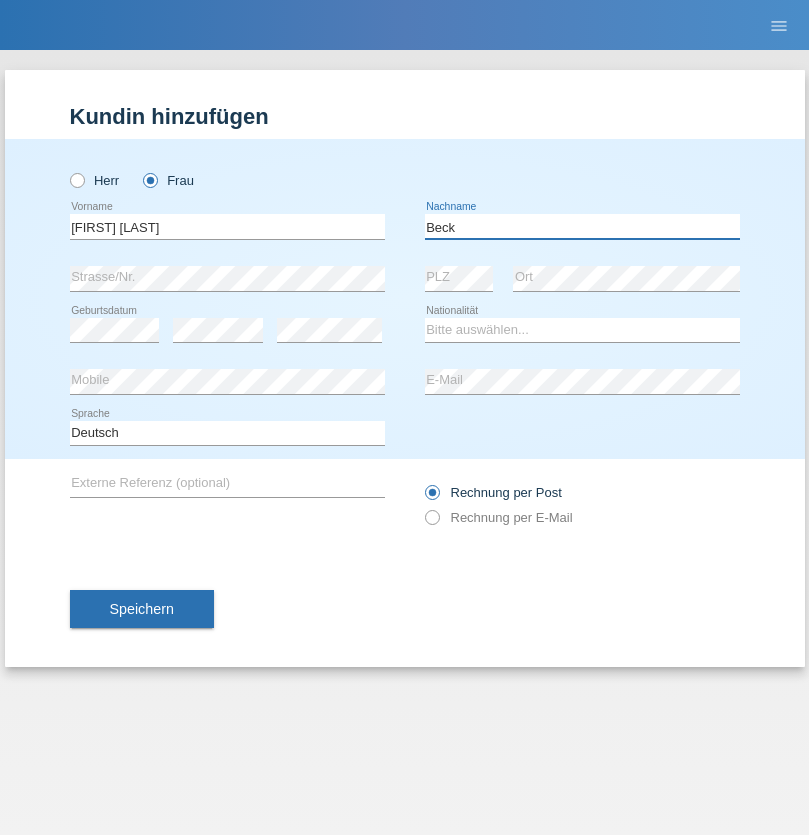 type on "Beck" 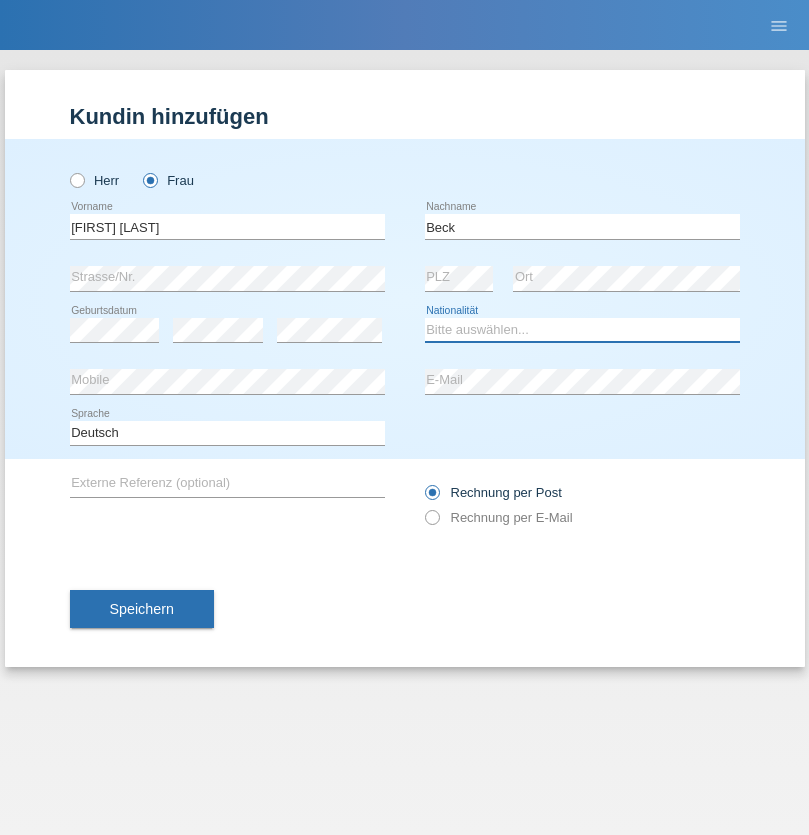 select on "CH" 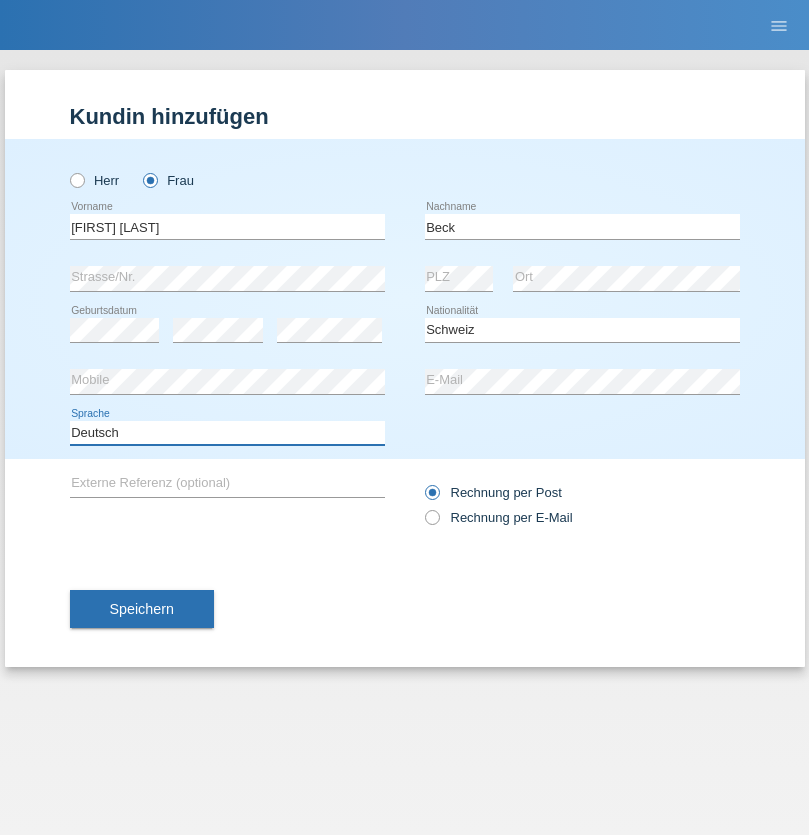 select on "en" 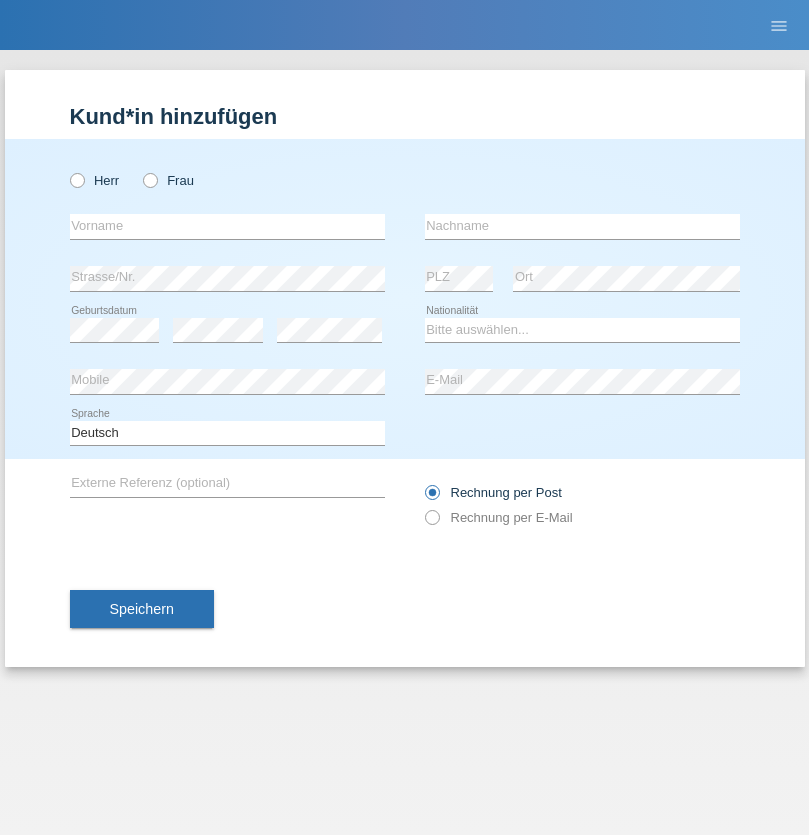 scroll, scrollTop: 0, scrollLeft: 0, axis: both 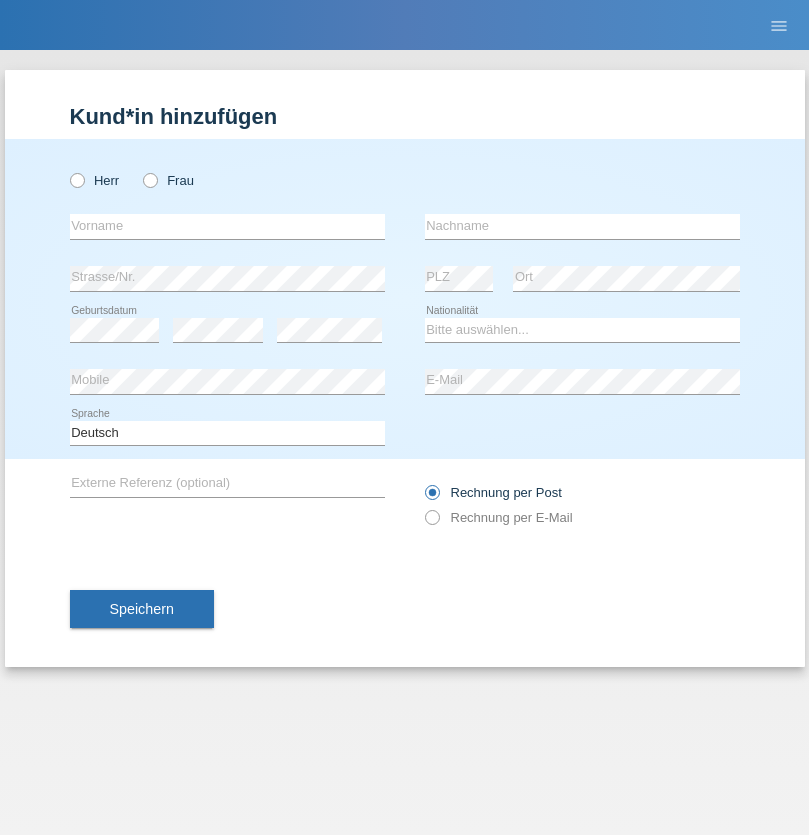 radio on "true" 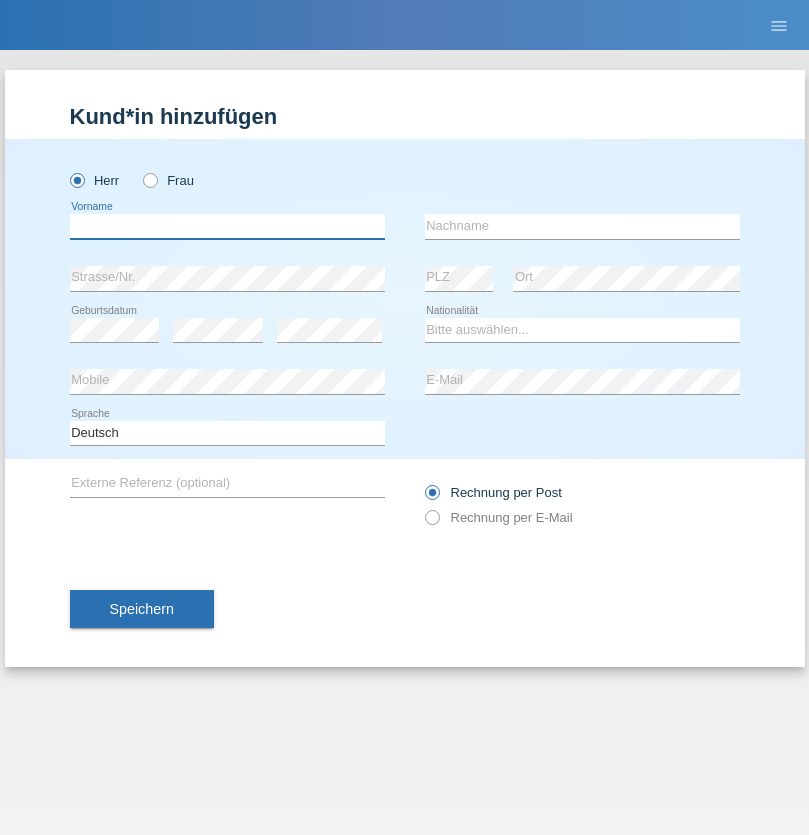 click at bounding box center [227, 226] 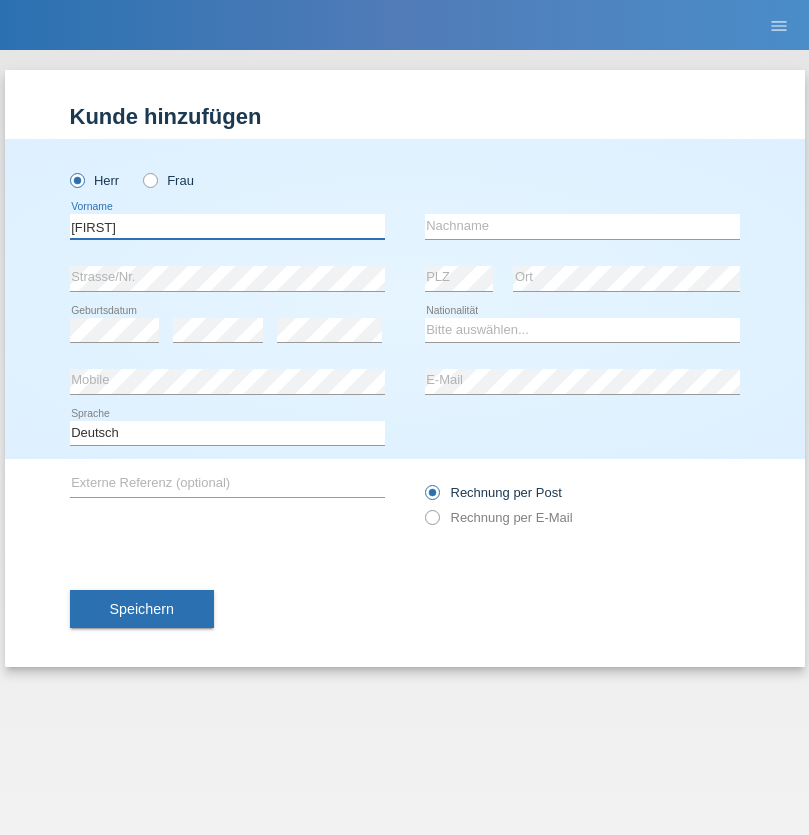 type on "[FIRST]" 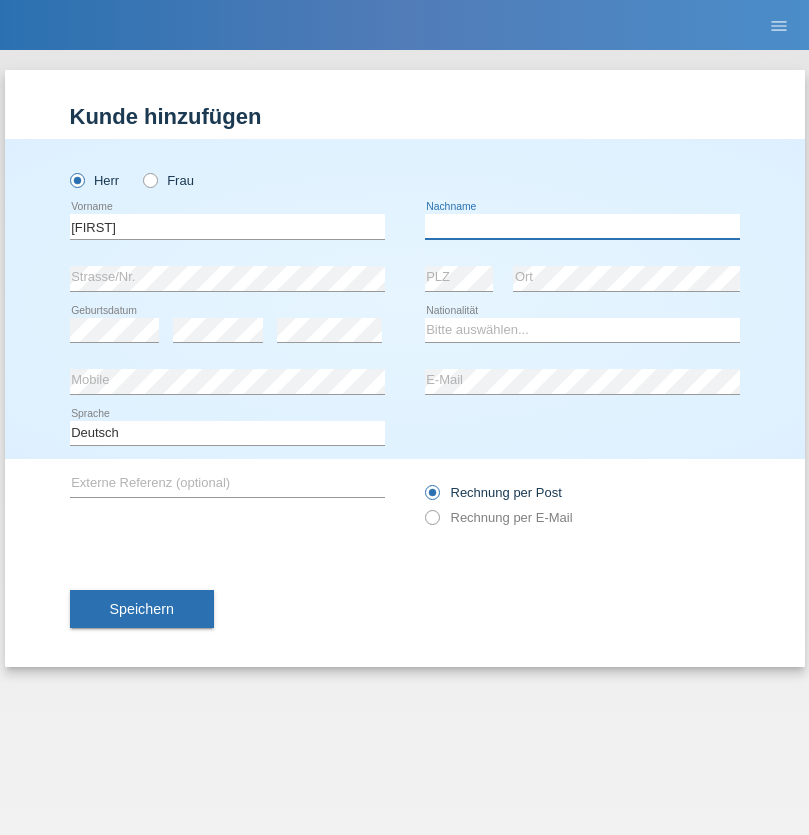 click at bounding box center [582, 226] 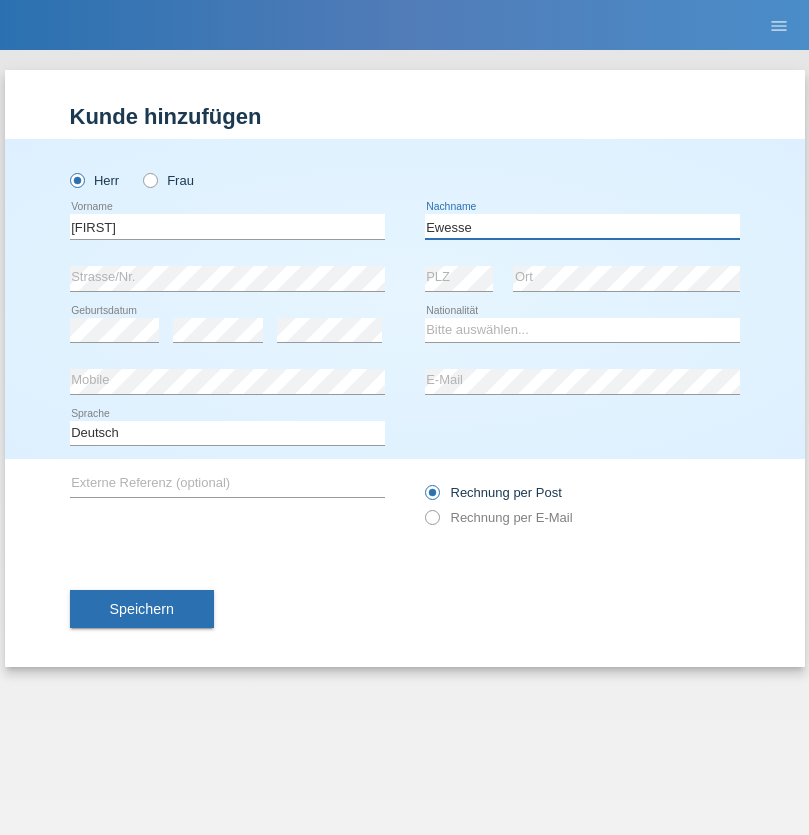 type on "Ewesse" 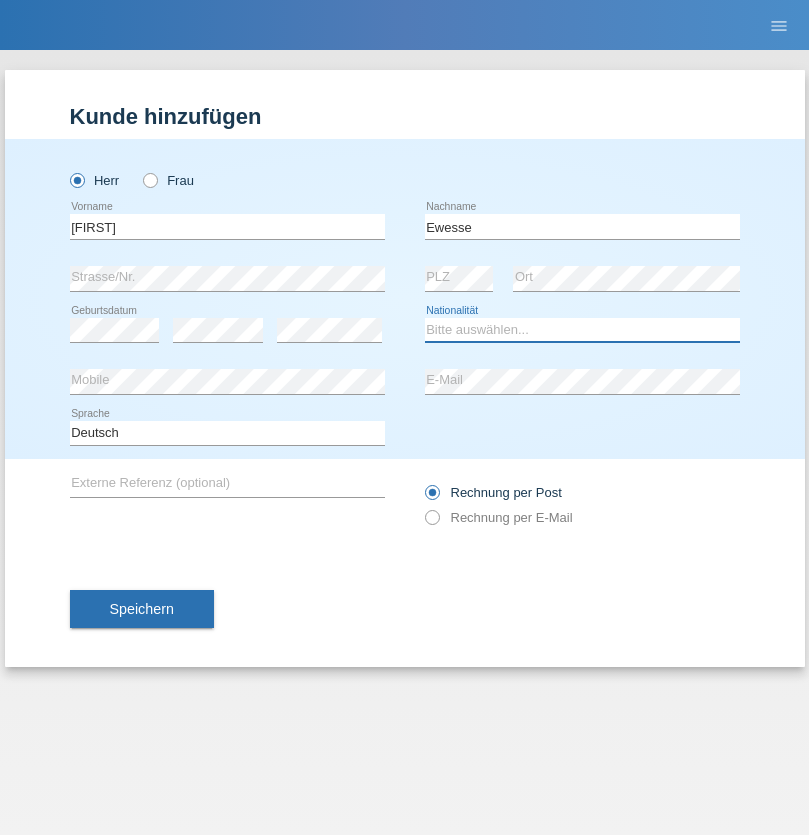 select on "FR" 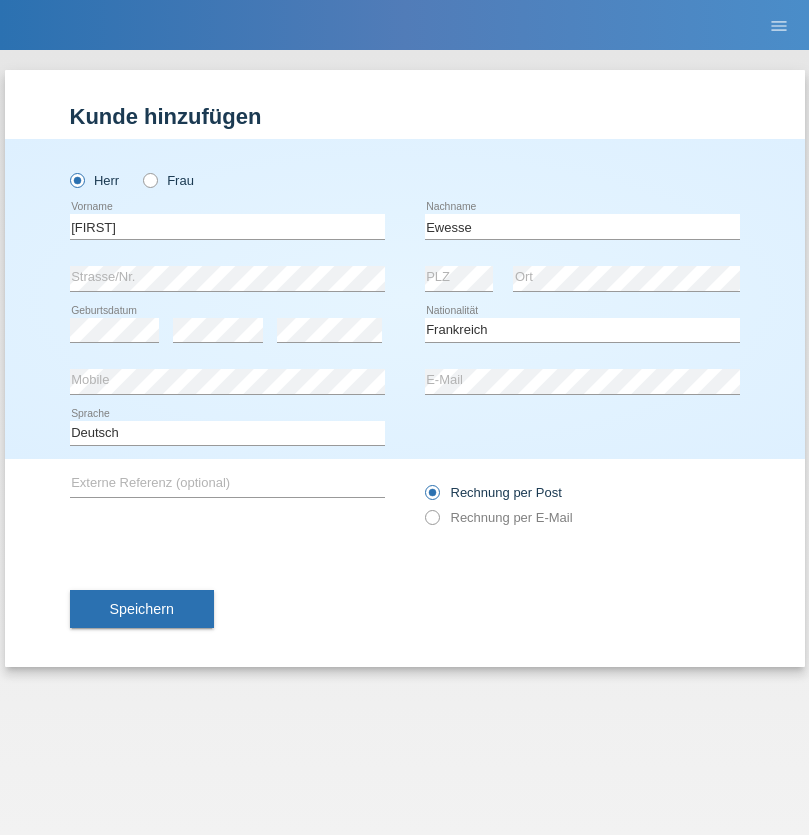 select on "C" 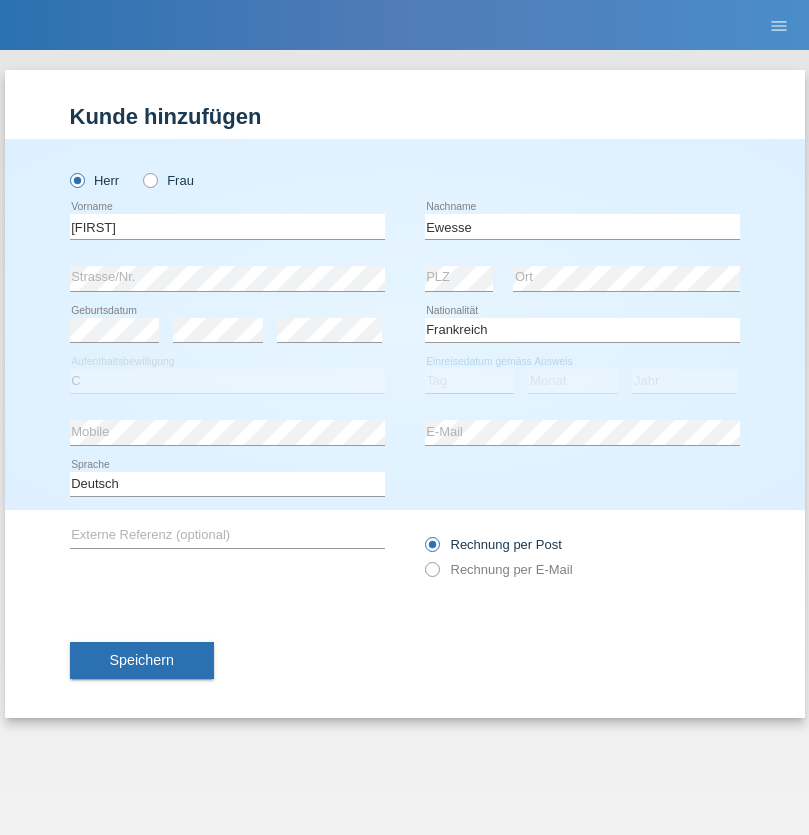 select on "24" 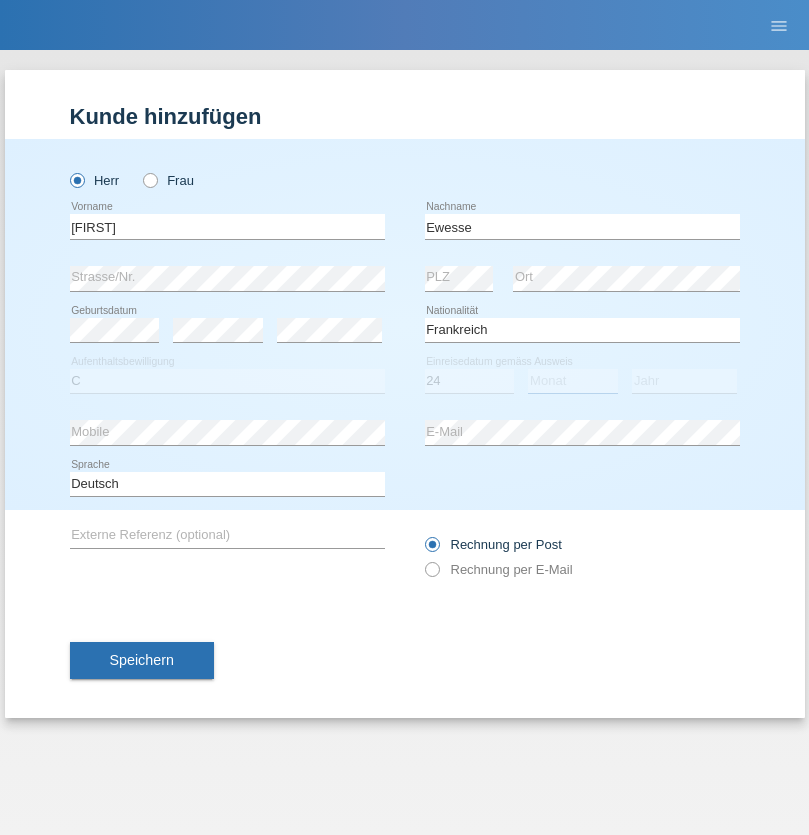 select on "12" 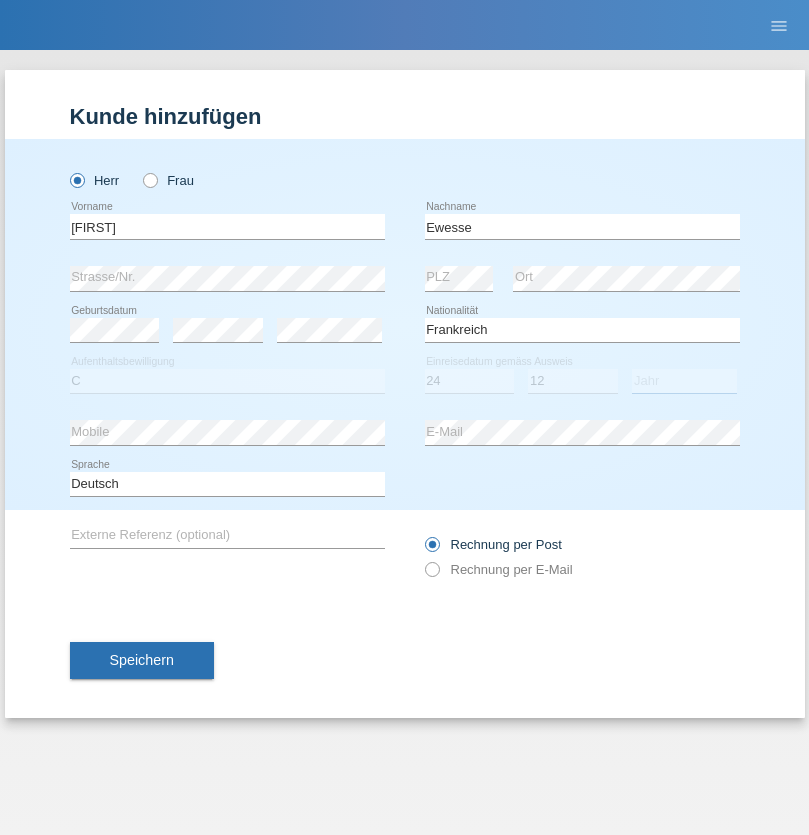 select on "1926" 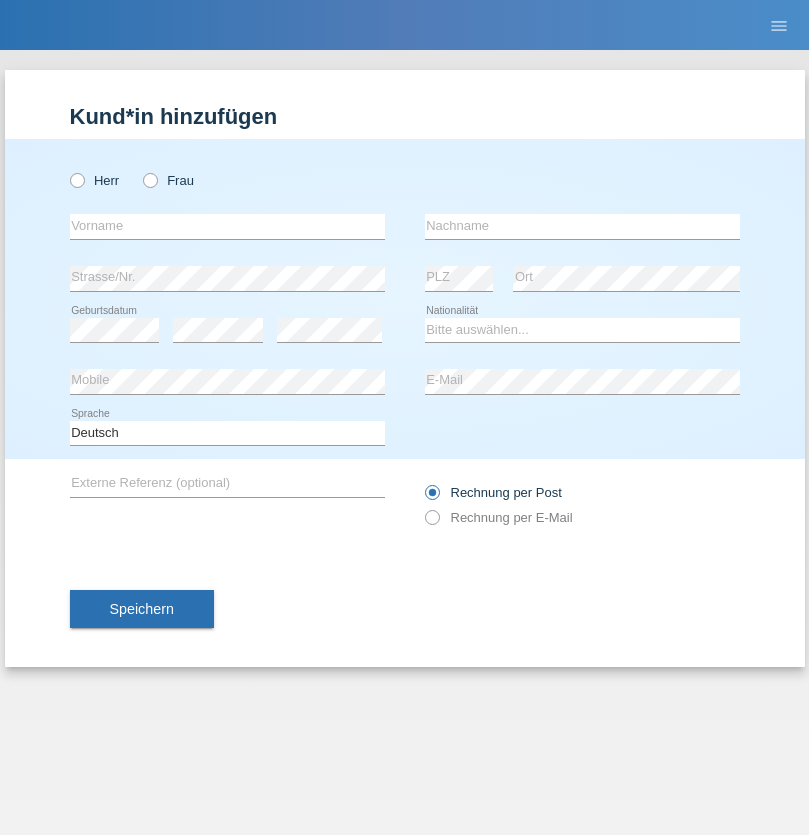 scroll, scrollTop: 0, scrollLeft: 0, axis: both 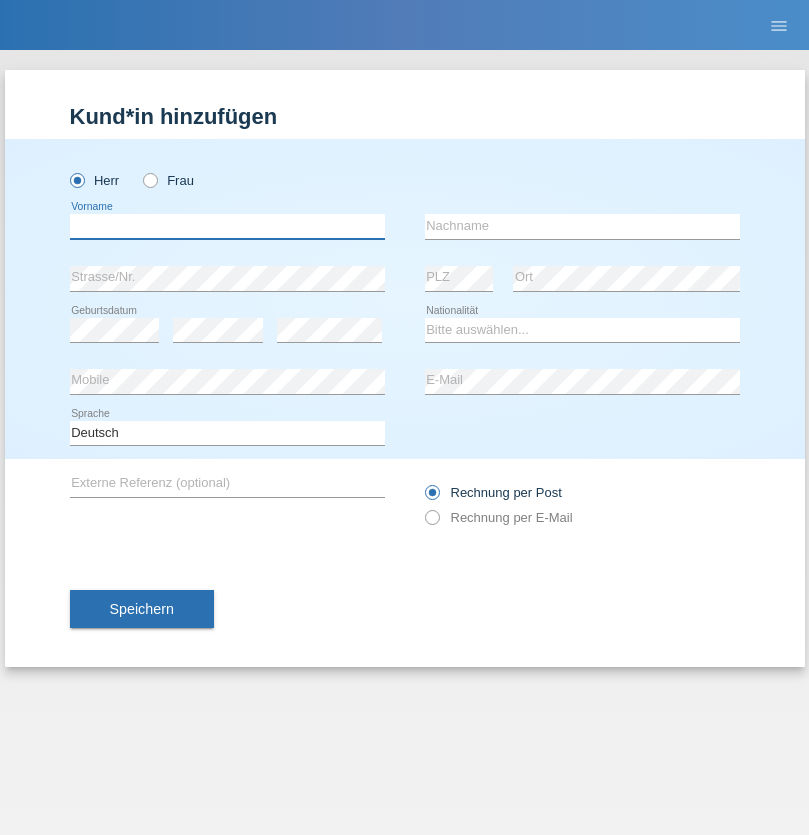 click at bounding box center [227, 226] 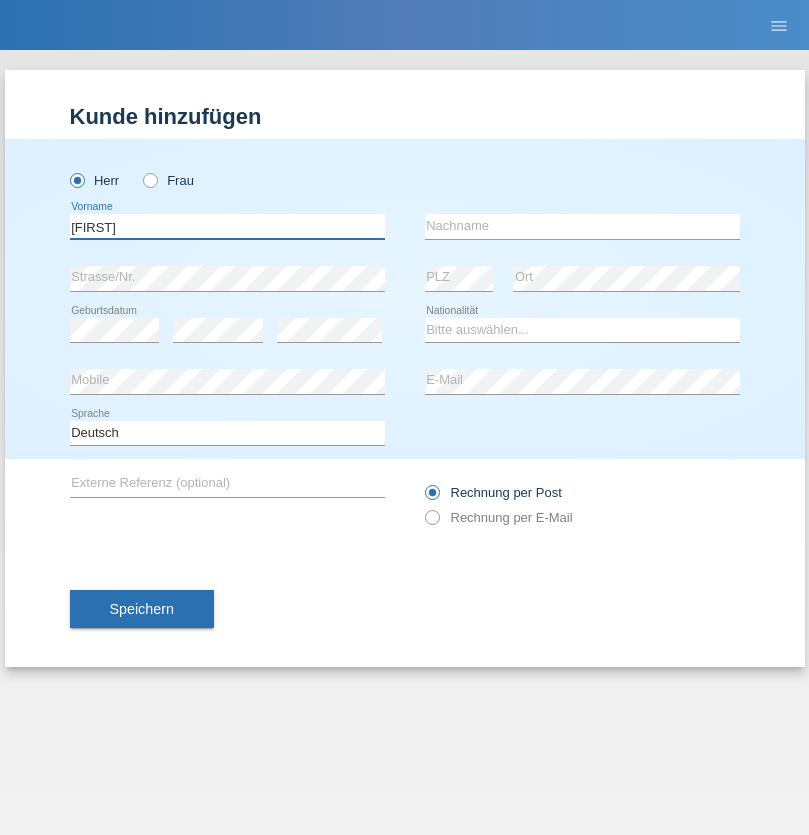 type on "Mehmet" 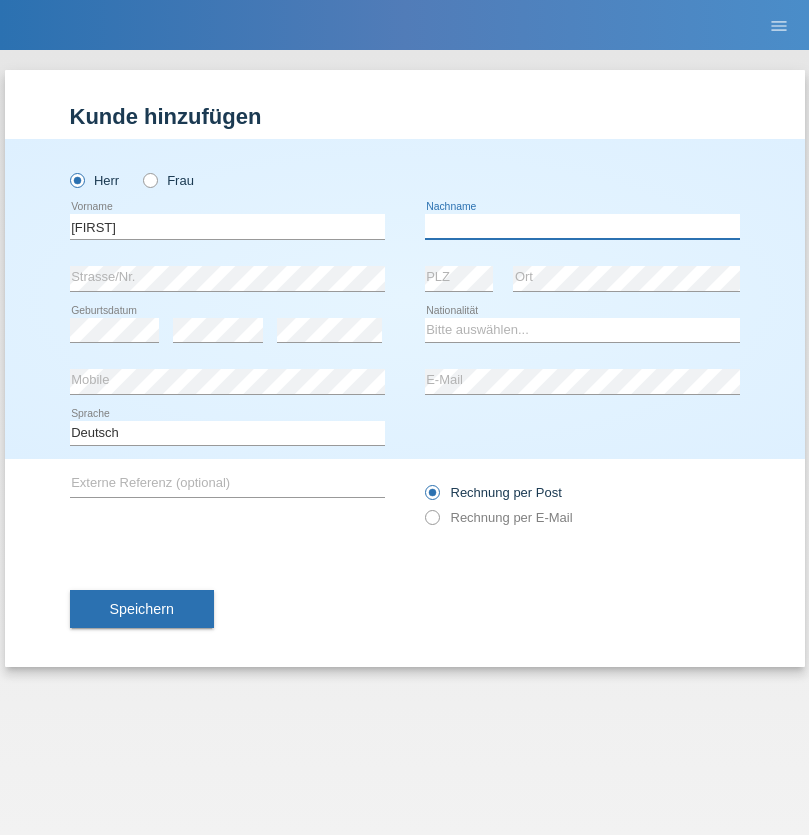 click at bounding box center (582, 226) 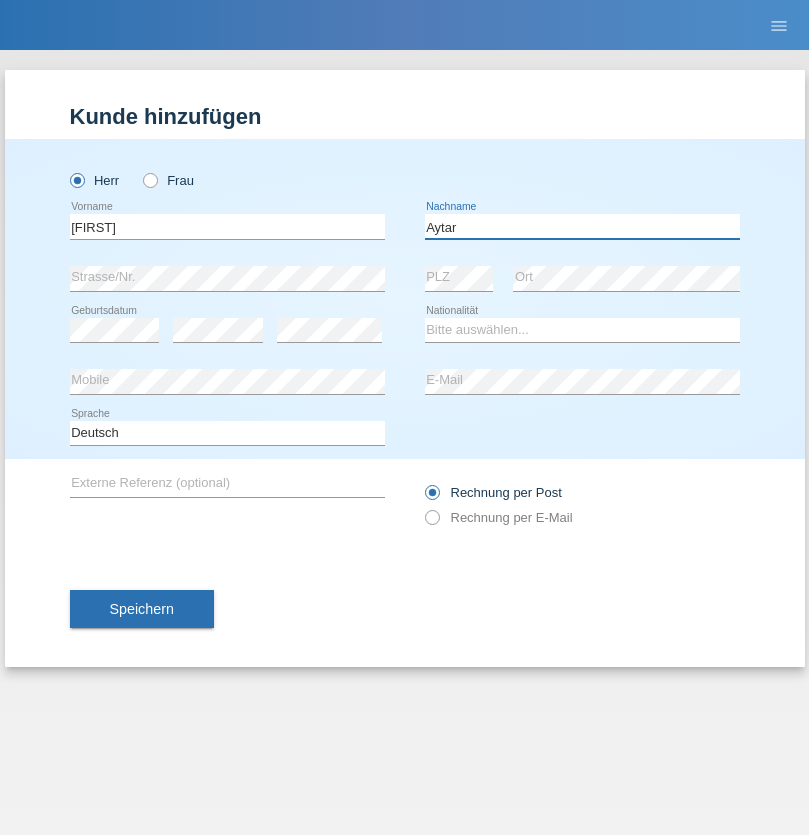 type on "Aytar" 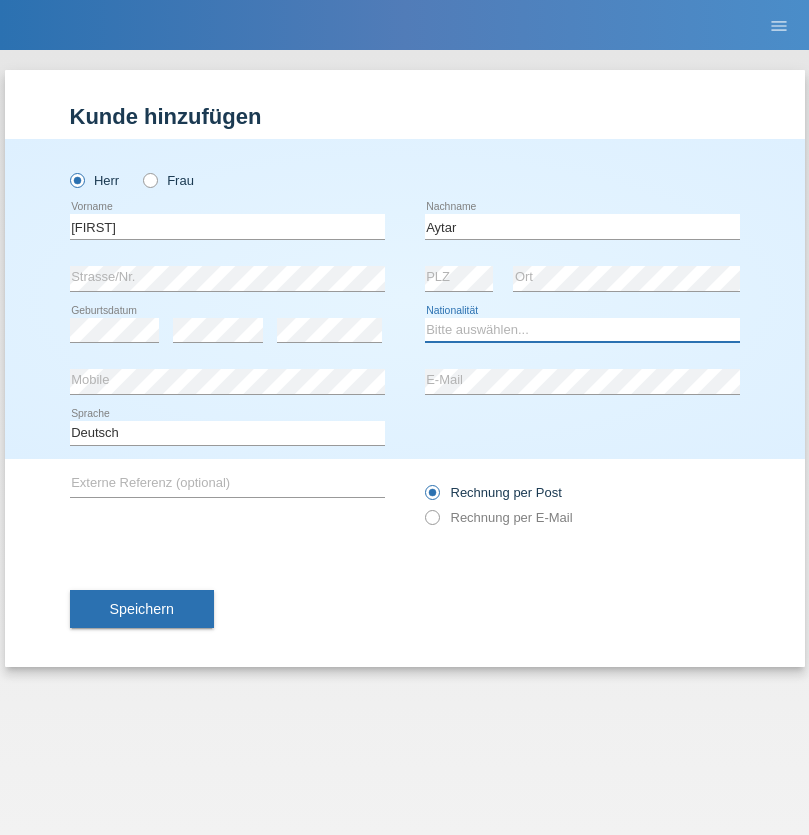 select on "CH" 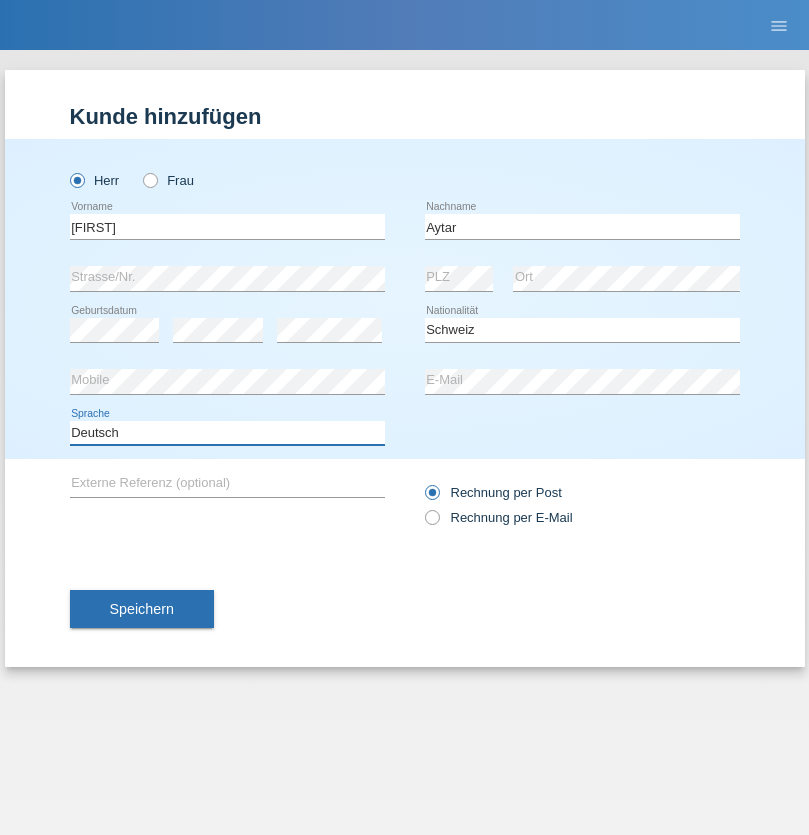 select on "en" 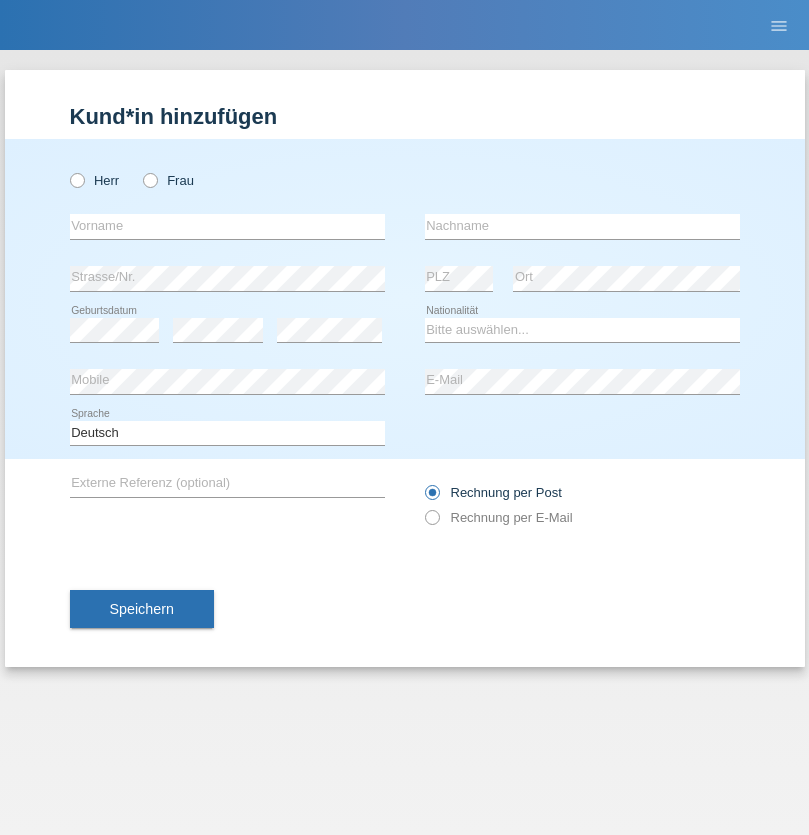 scroll, scrollTop: 0, scrollLeft: 0, axis: both 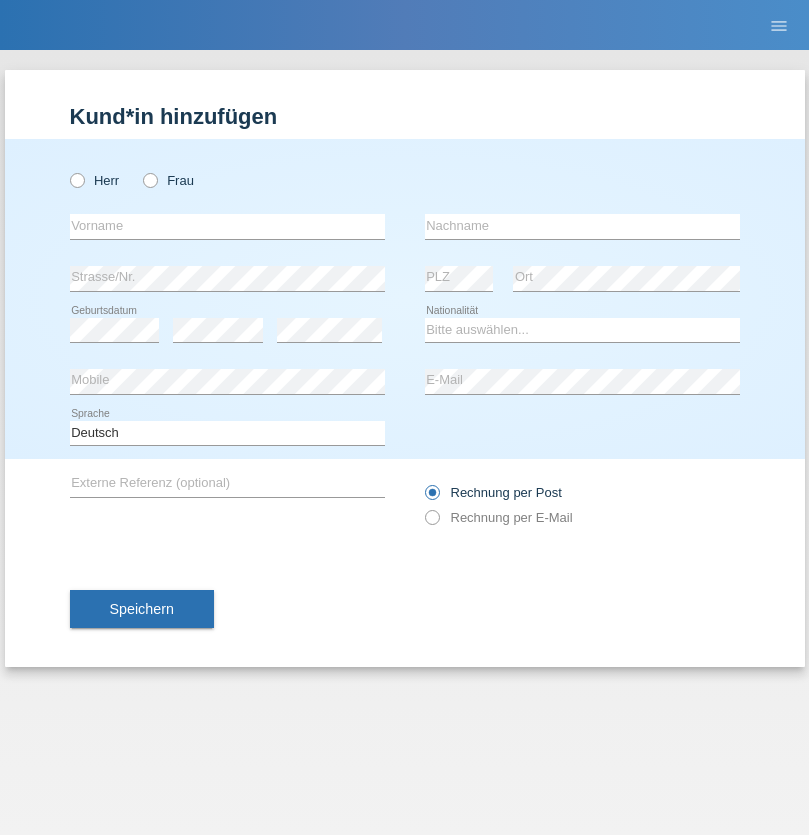 radio on "true" 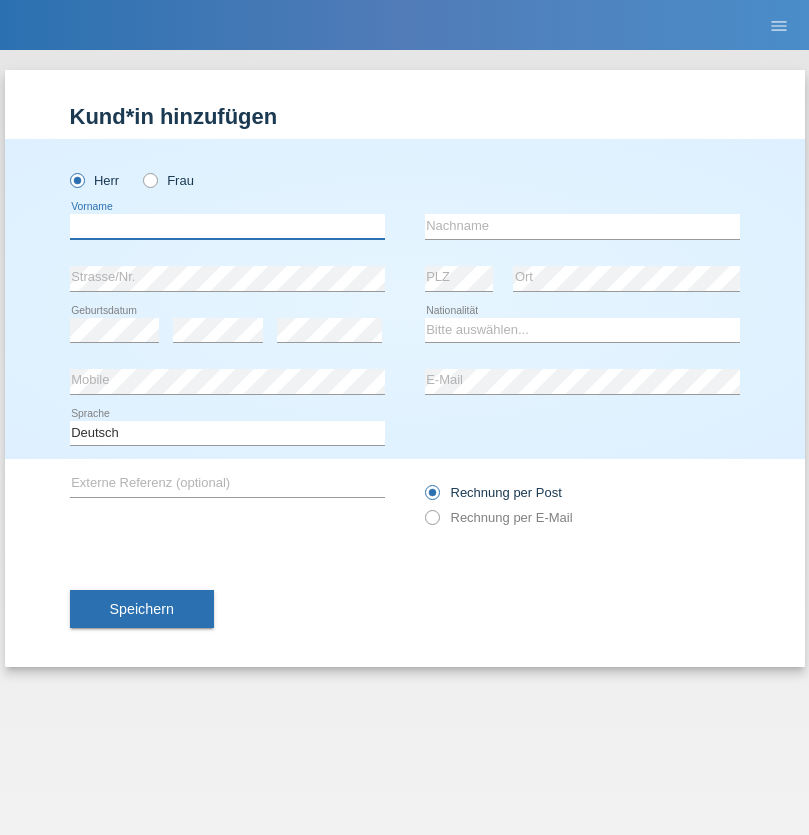 click at bounding box center (227, 226) 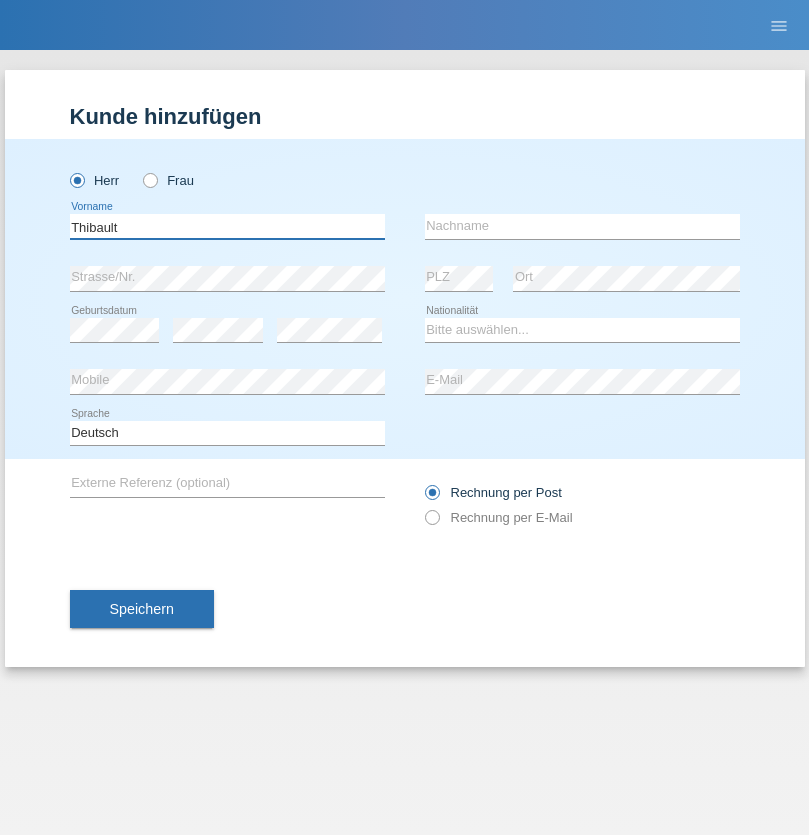 type on "Thibault" 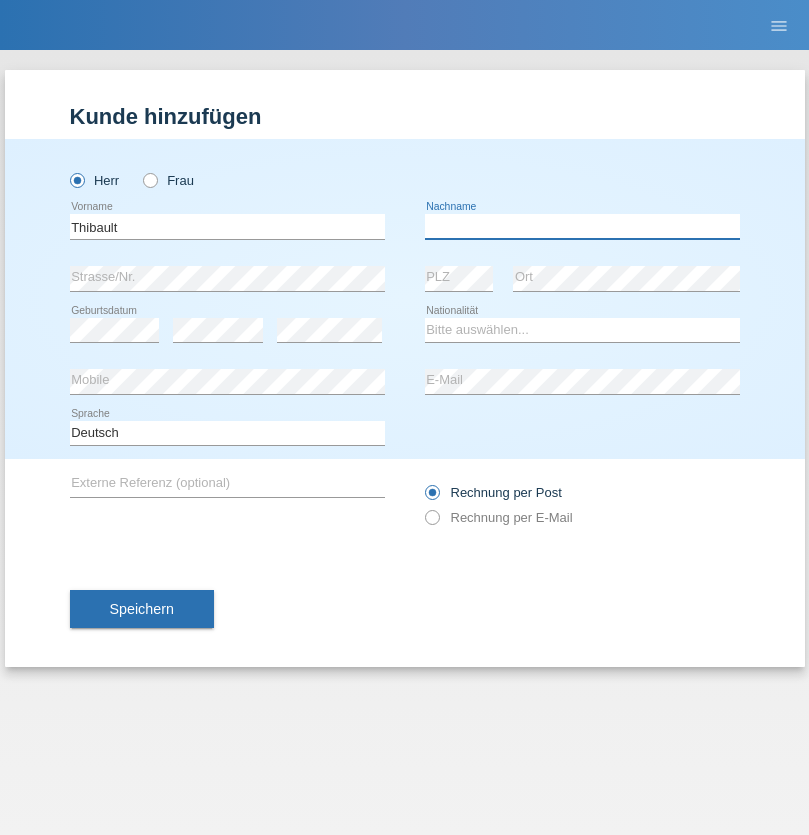 click at bounding box center [582, 226] 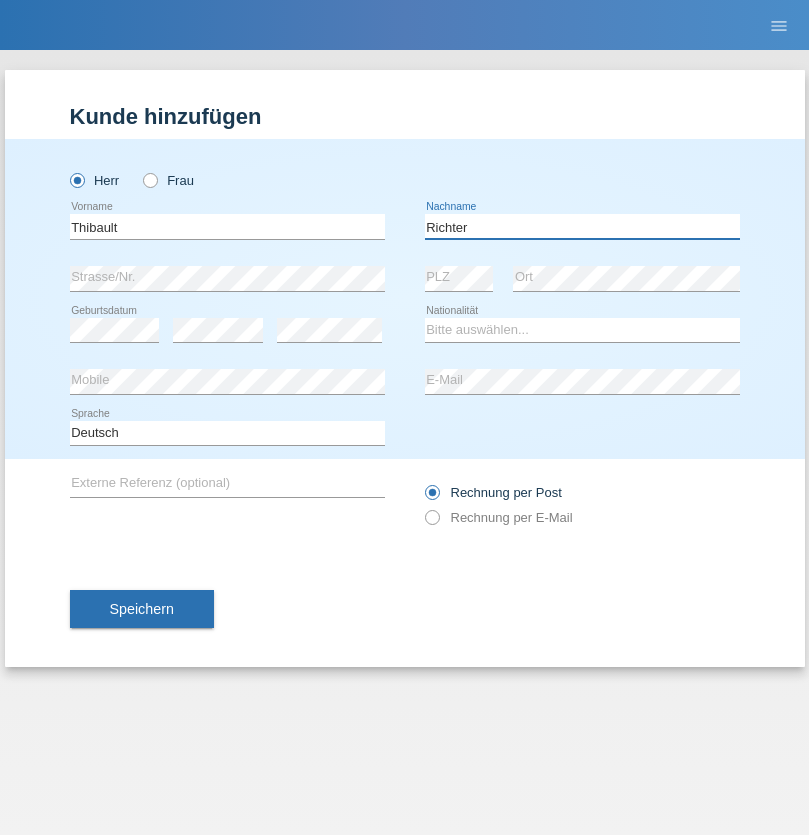 type on "Richter" 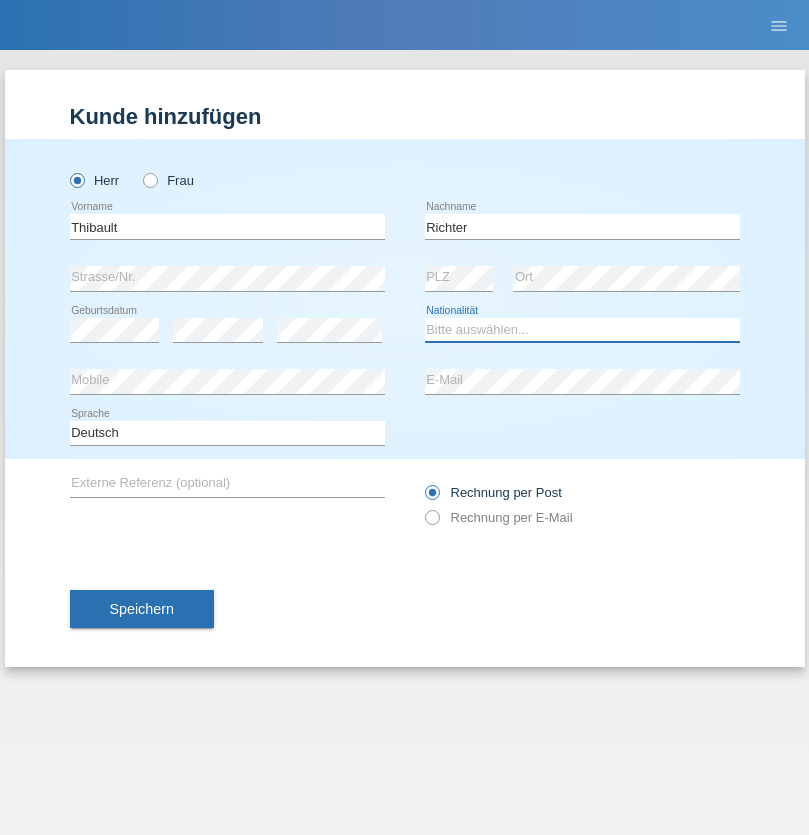 select on "CH" 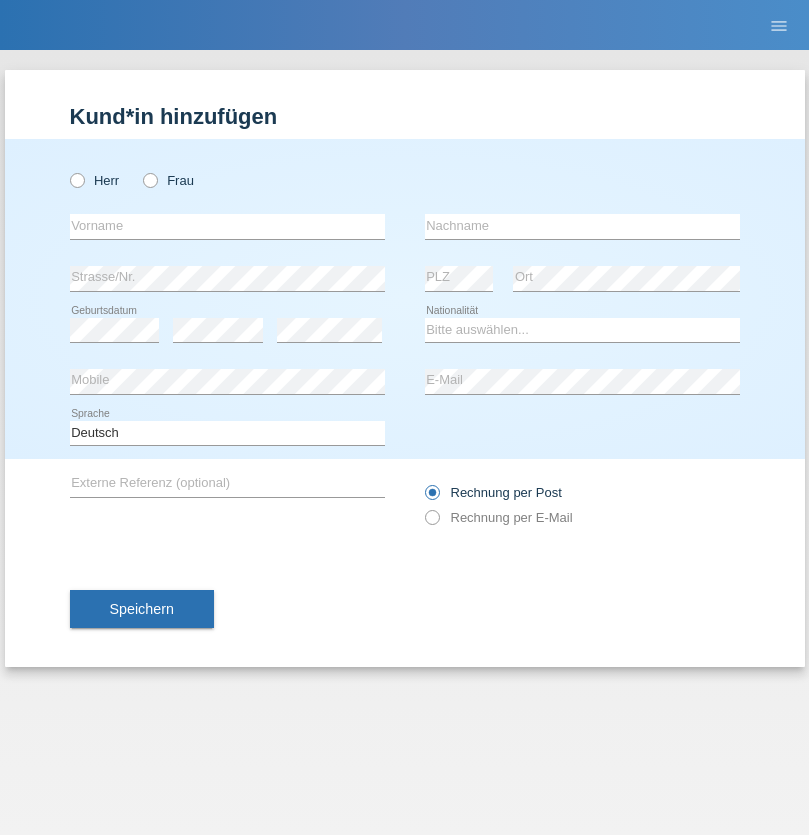scroll, scrollTop: 0, scrollLeft: 0, axis: both 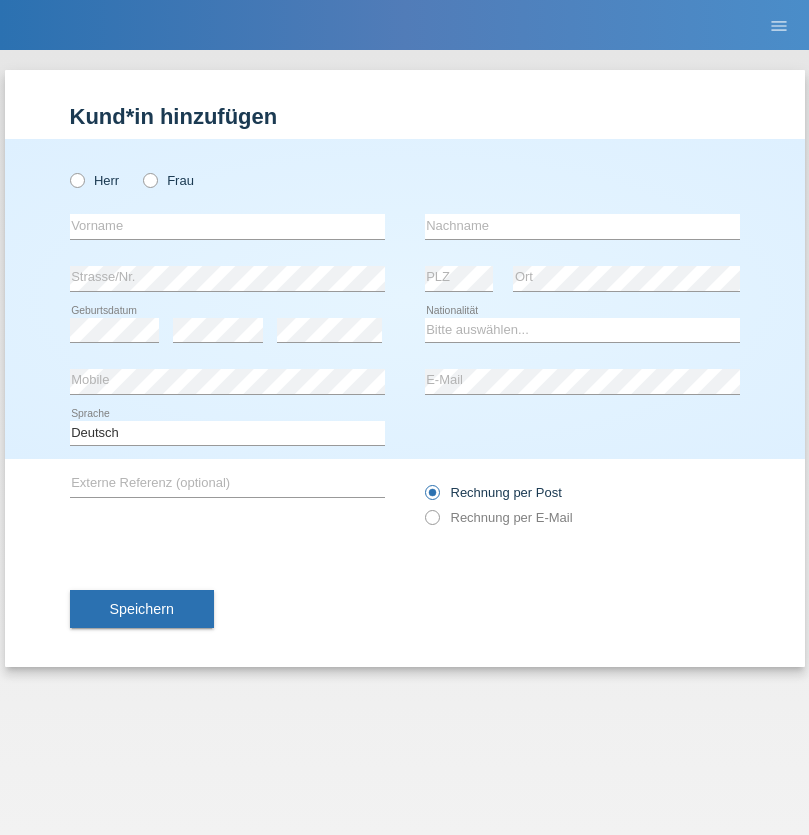 radio on "true" 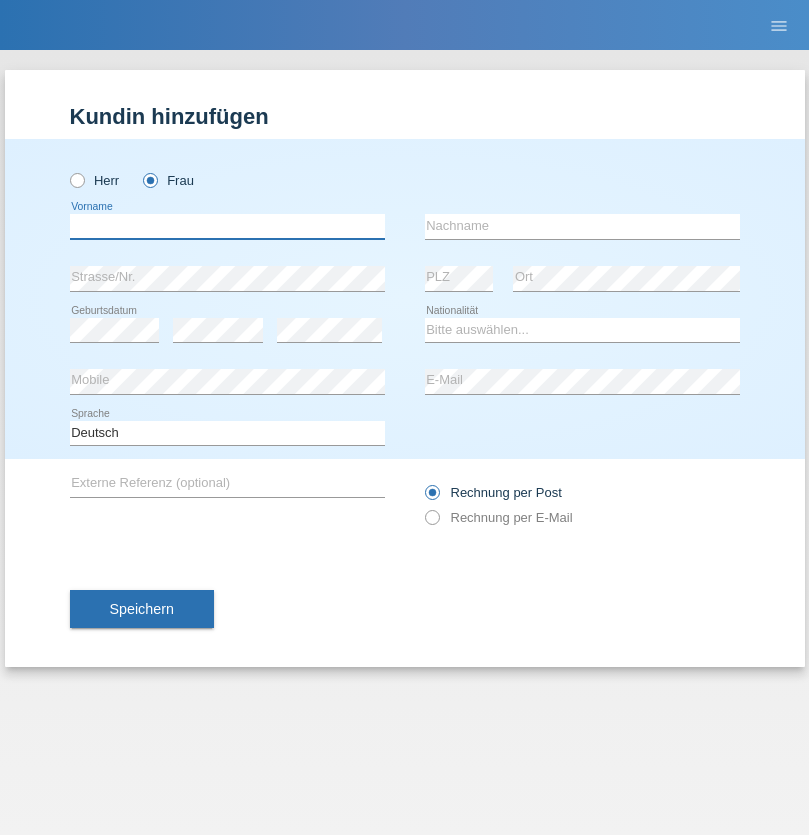 click at bounding box center (227, 226) 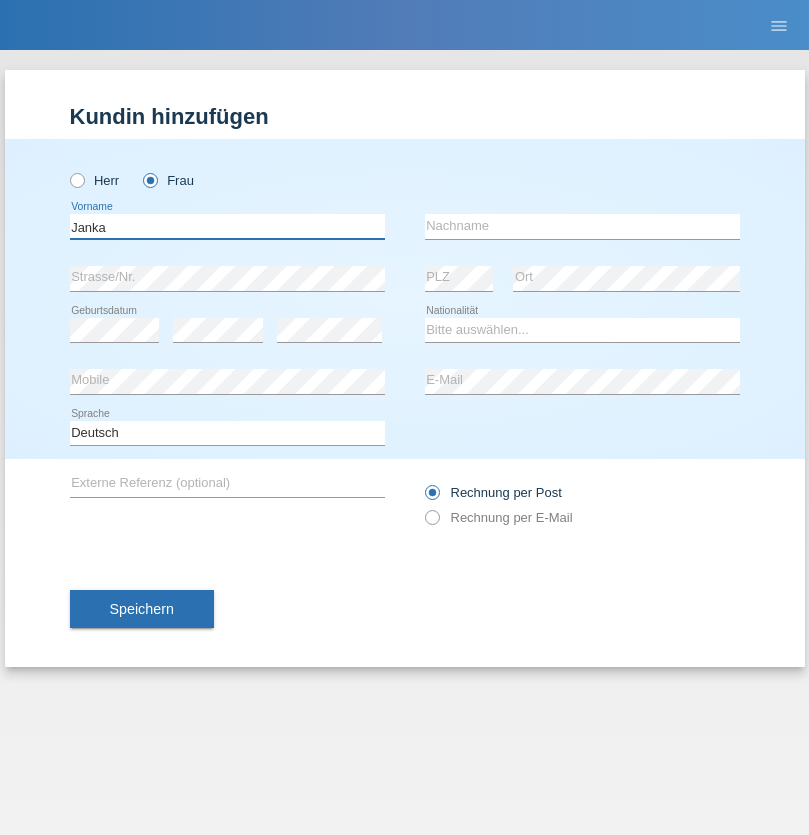 type on "Janka" 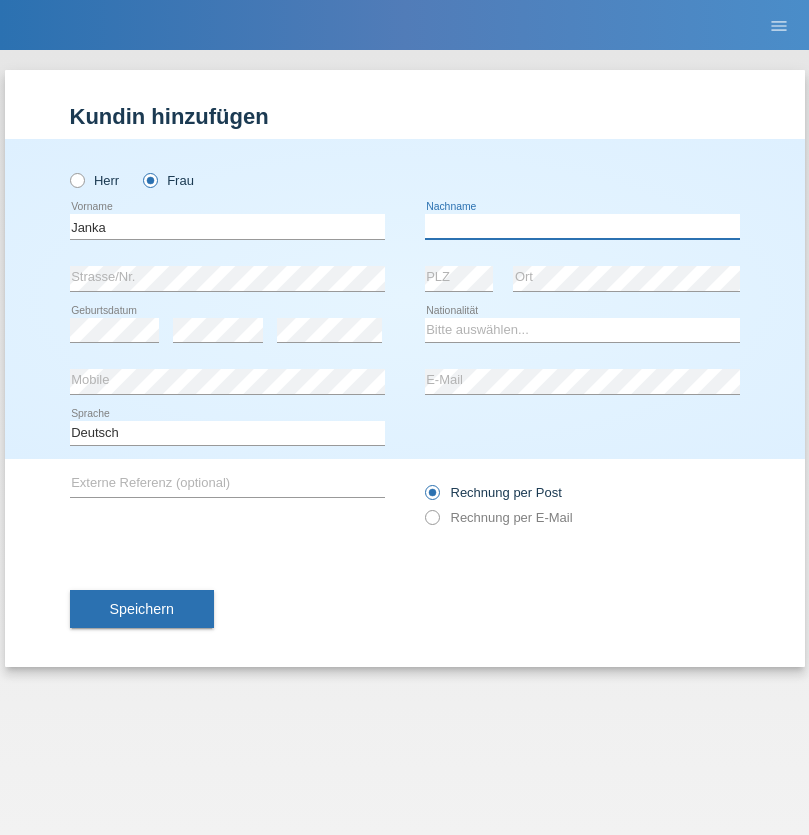 click at bounding box center [582, 226] 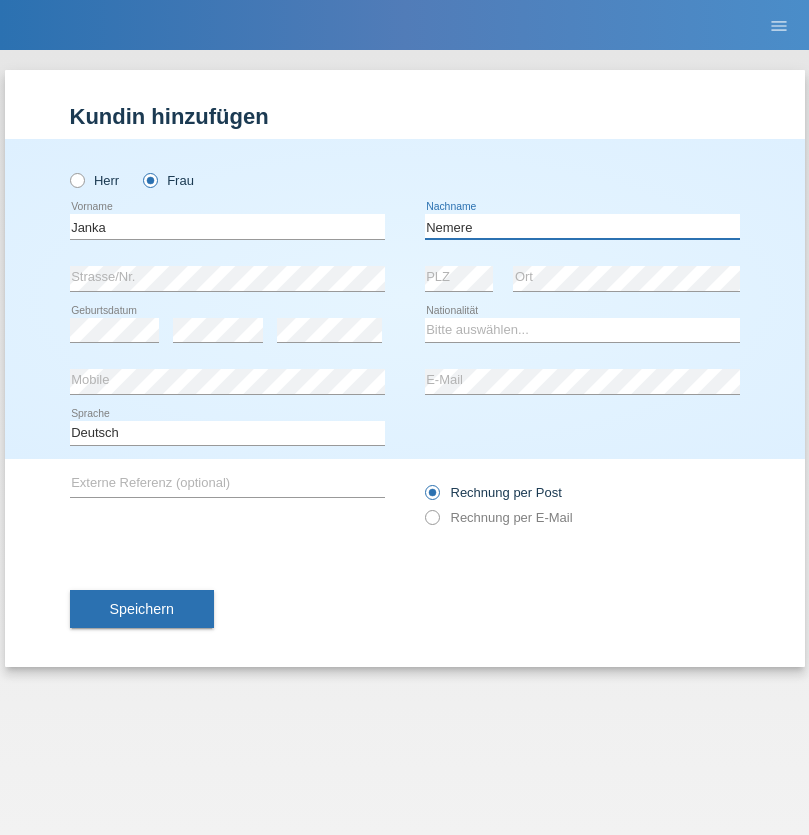 type on "Nemere" 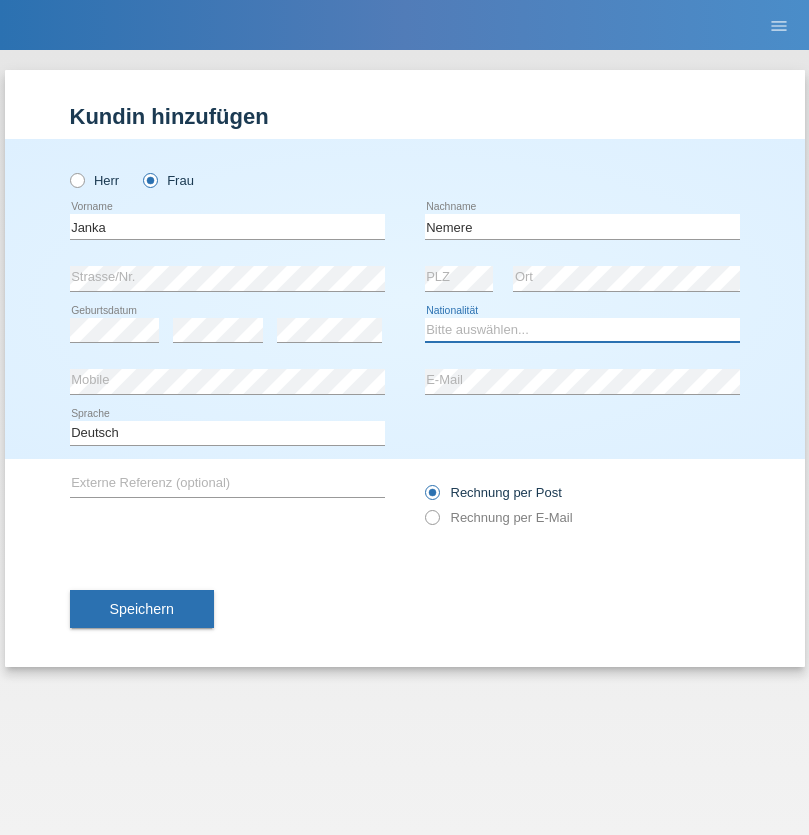 select on "HU" 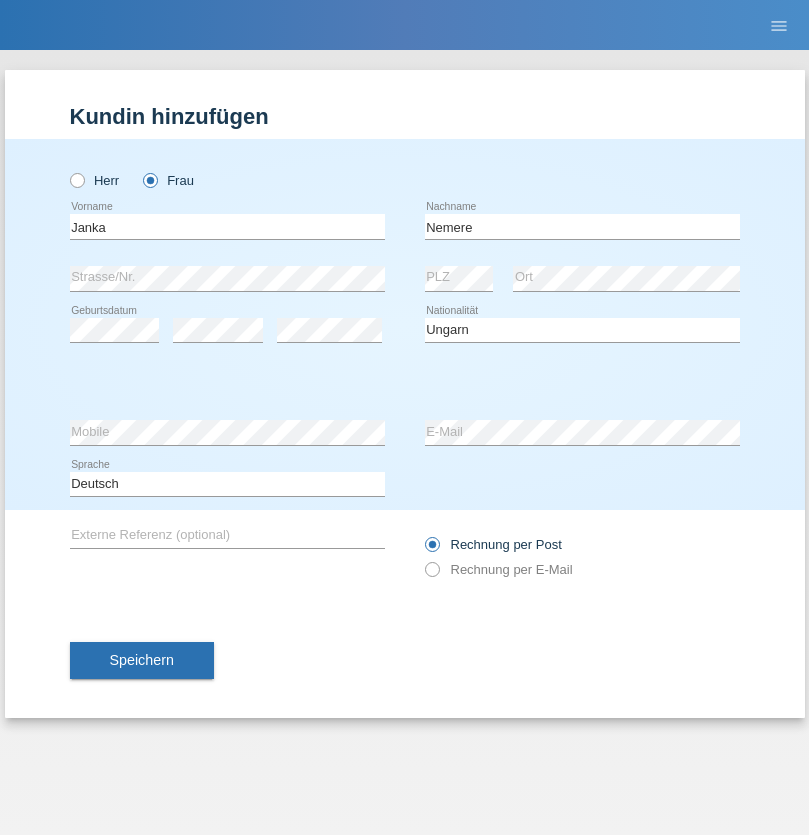 select on "C" 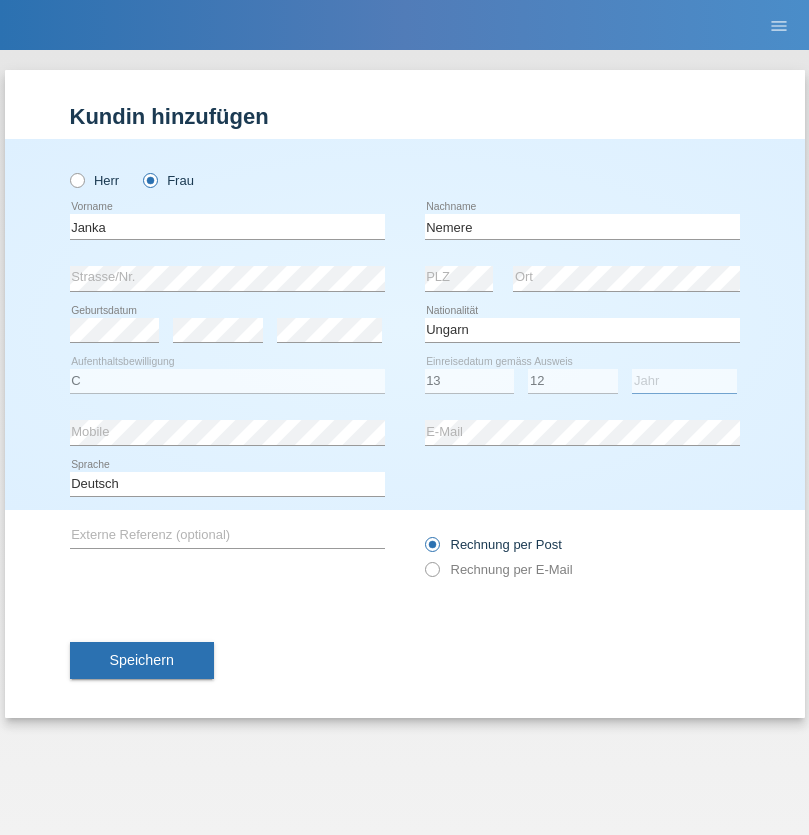 select on "2021" 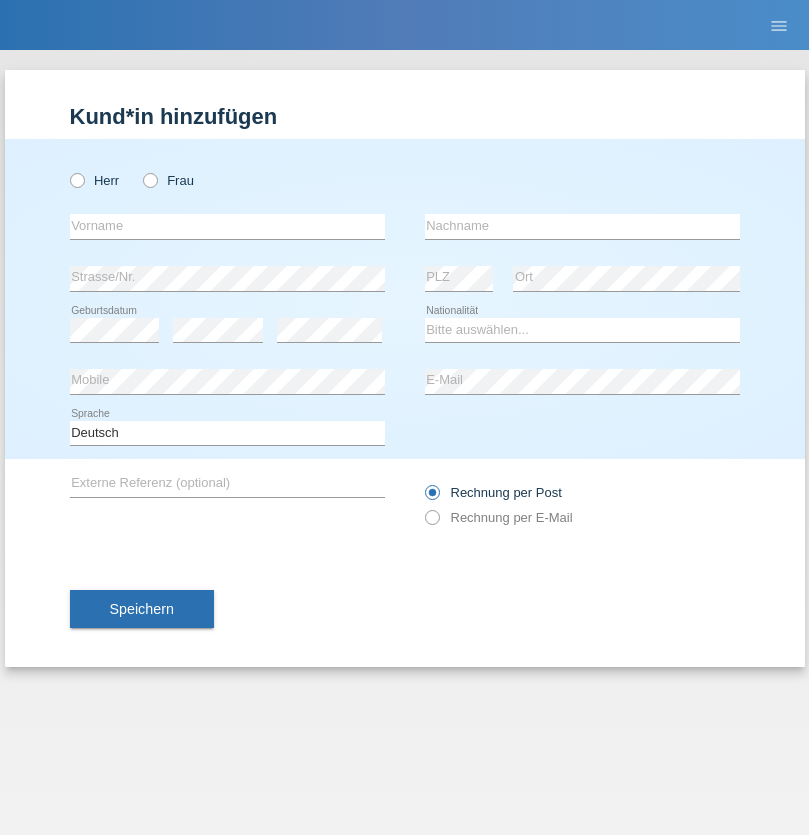 scroll, scrollTop: 0, scrollLeft: 0, axis: both 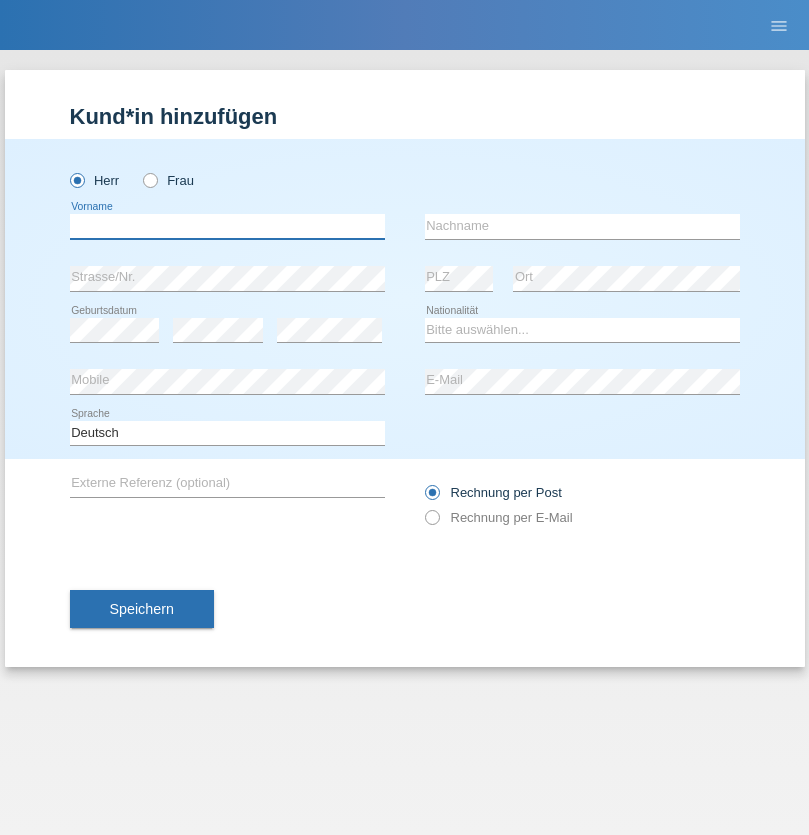 click at bounding box center [227, 226] 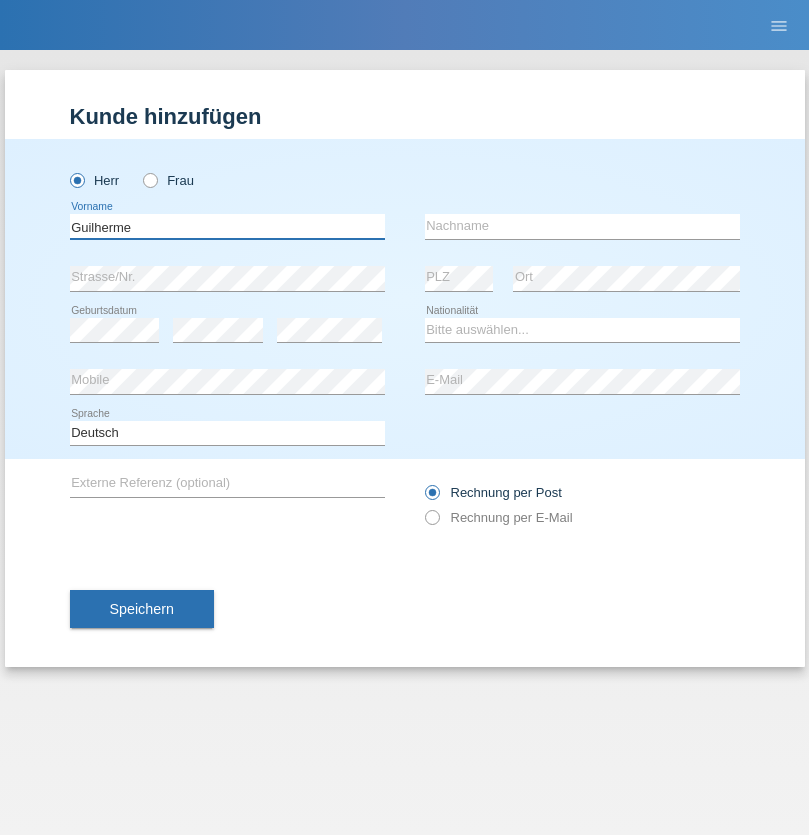 type on "Guilherme" 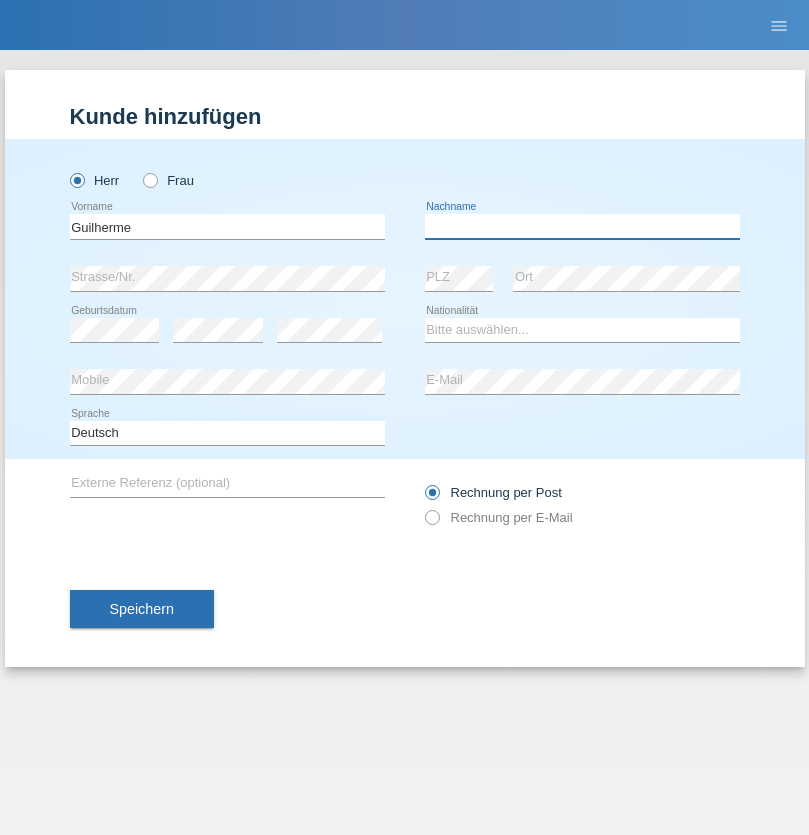 click at bounding box center [582, 226] 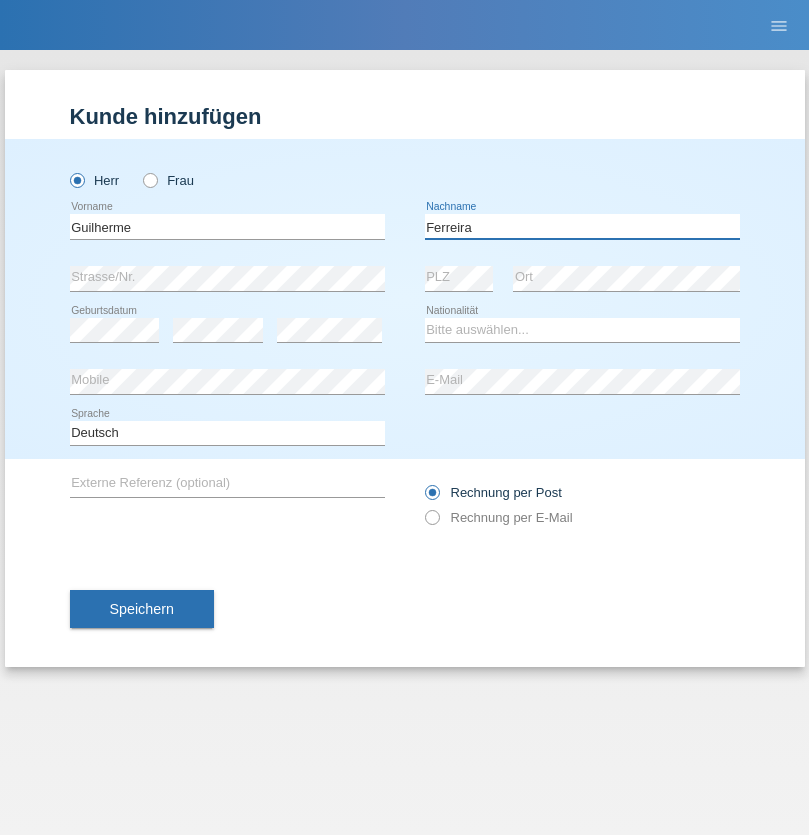 type on "Ferreira" 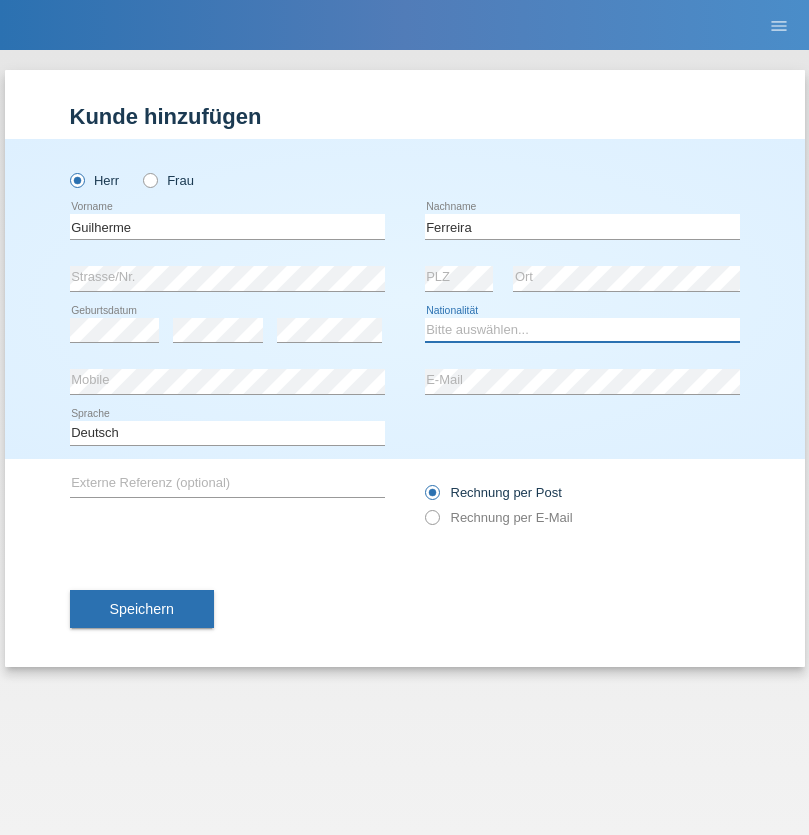 select on "PT" 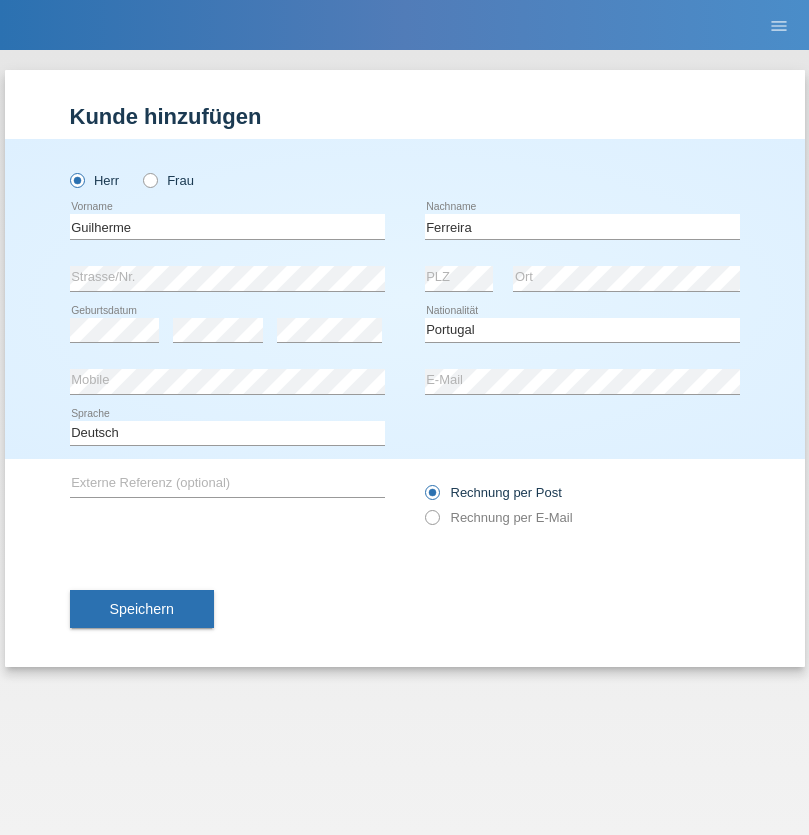 select on "C" 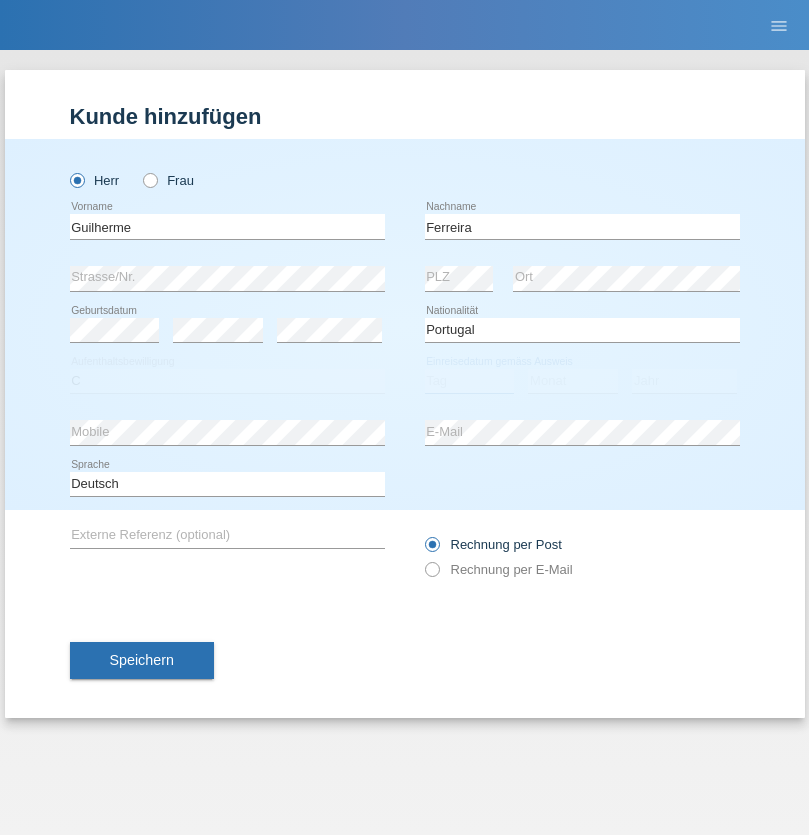 select on "04" 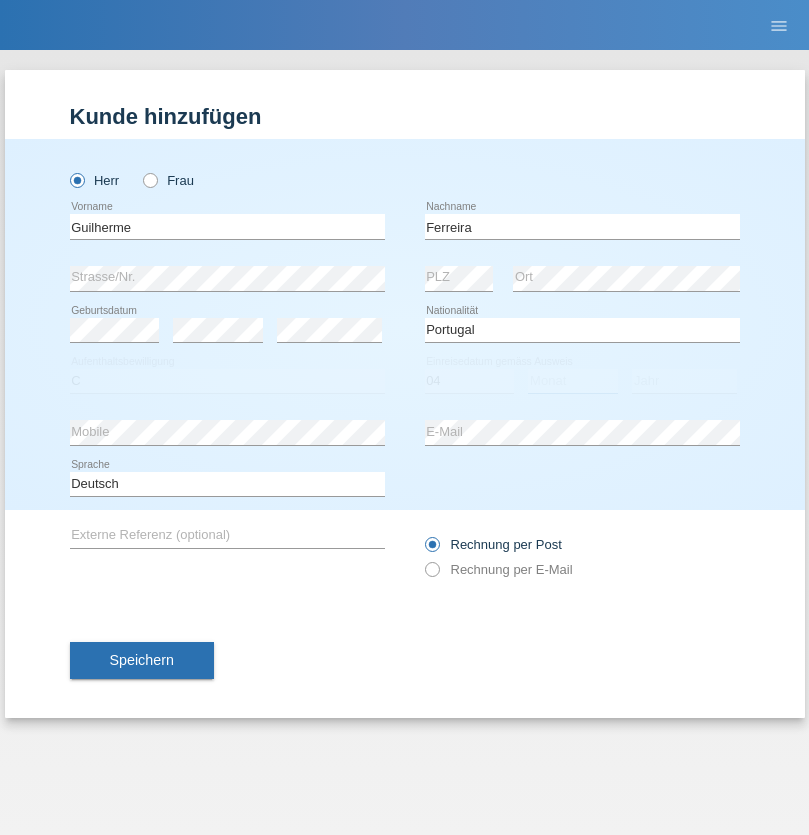 select on "09" 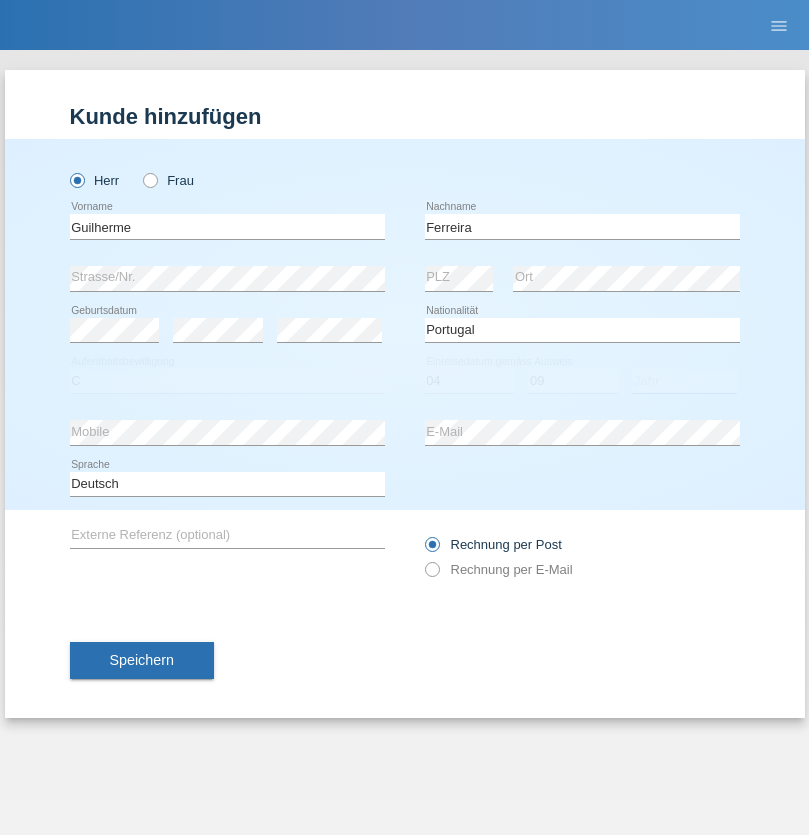 select on "2021" 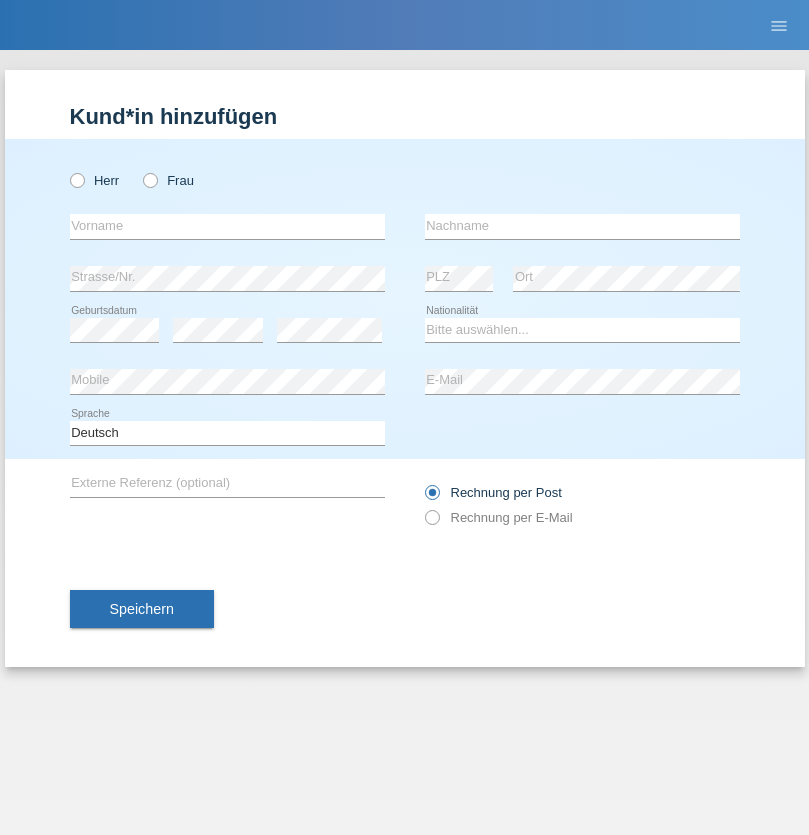 scroll, scrollTop: 0, scrollLeft: 0, axis: both 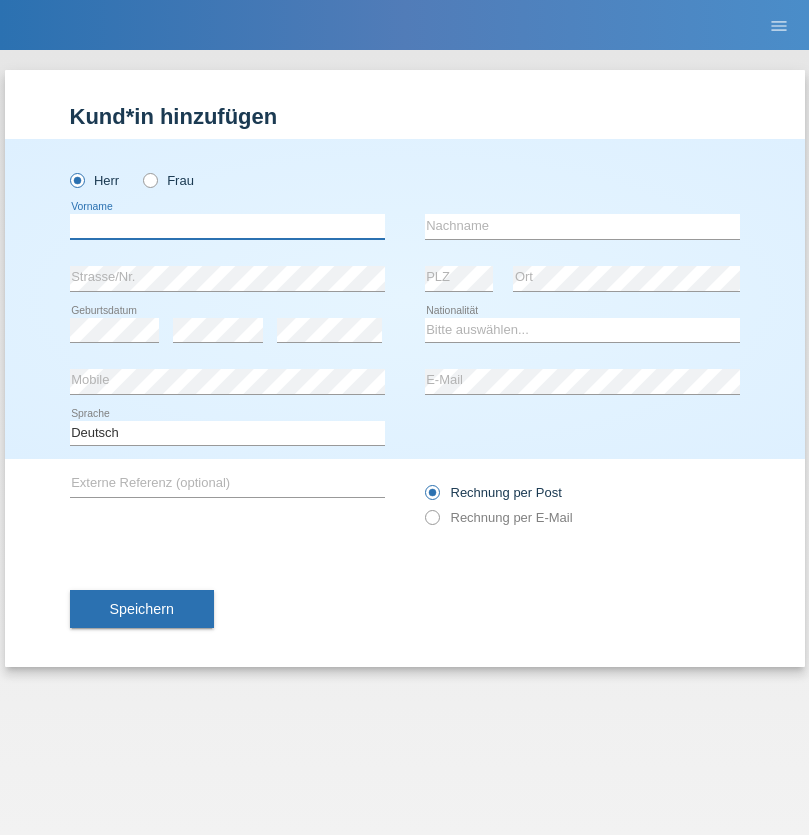 click at bounding box center (227, 226) 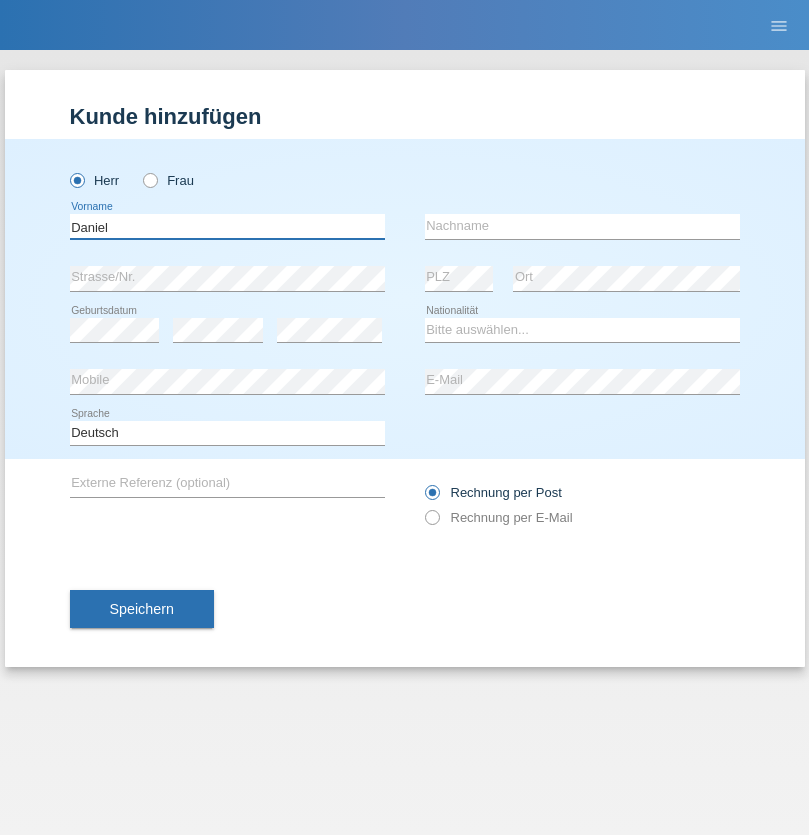 type on "Daniel" 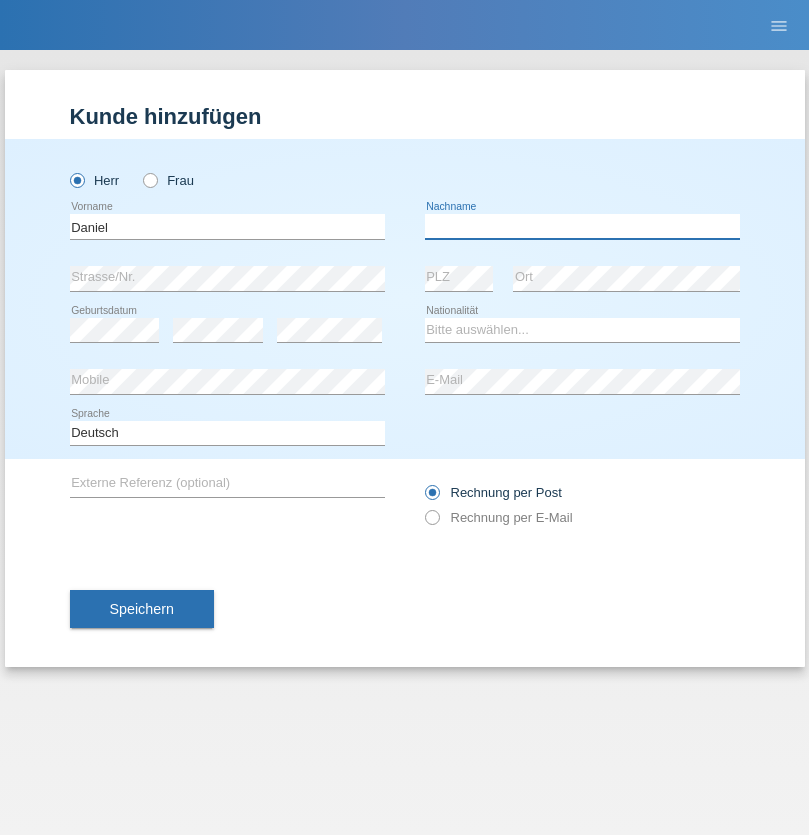 click at bounding box center (582, 226) 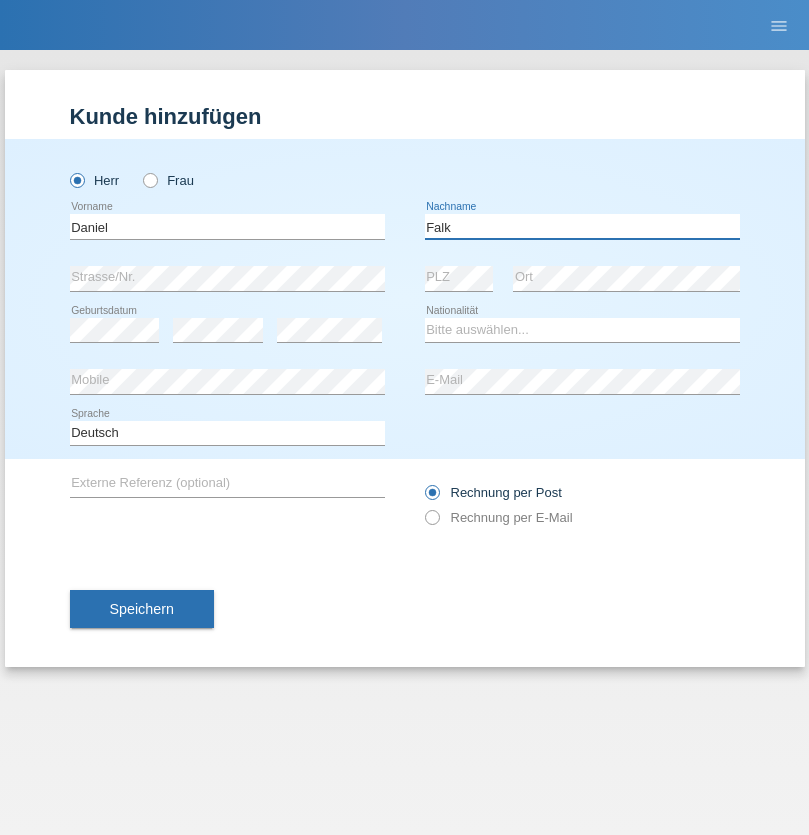 type on "Falk" 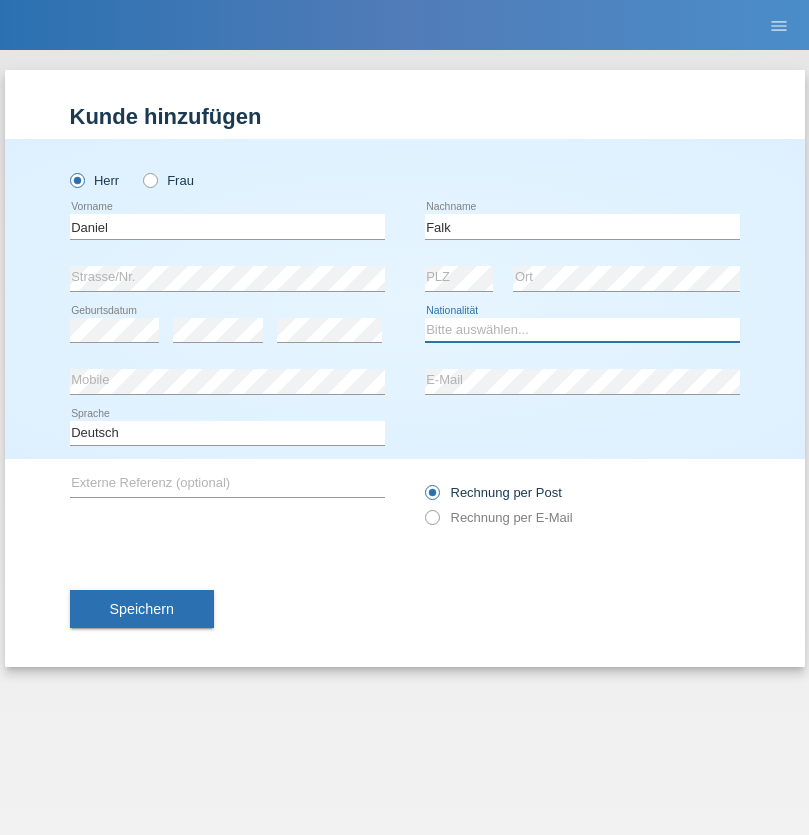 select on "CH" 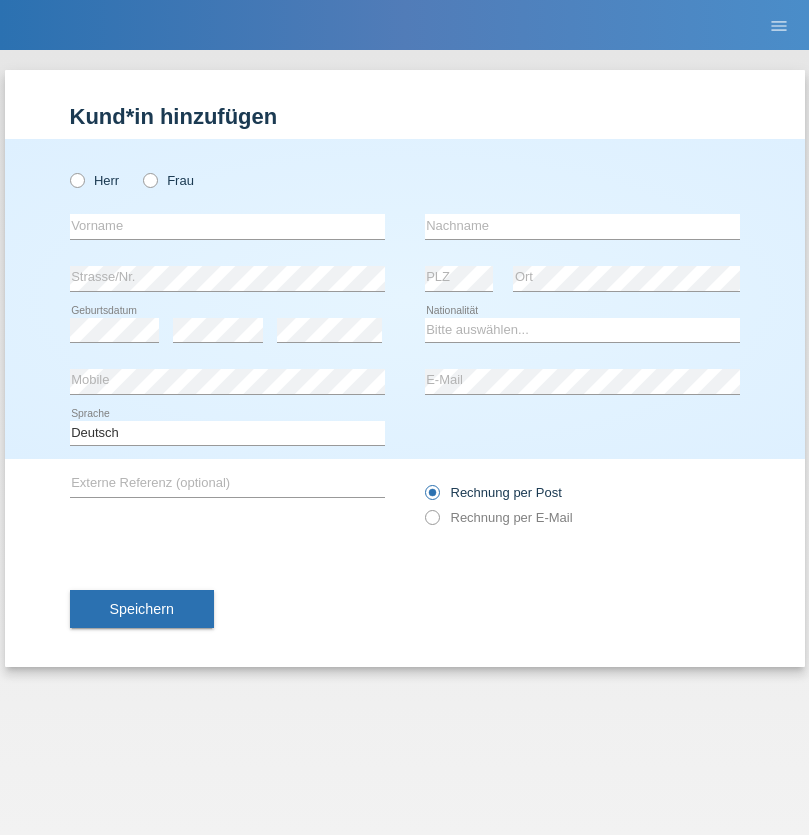 scroll, scrollTop: 0, scrollLeft: 0, axis: both 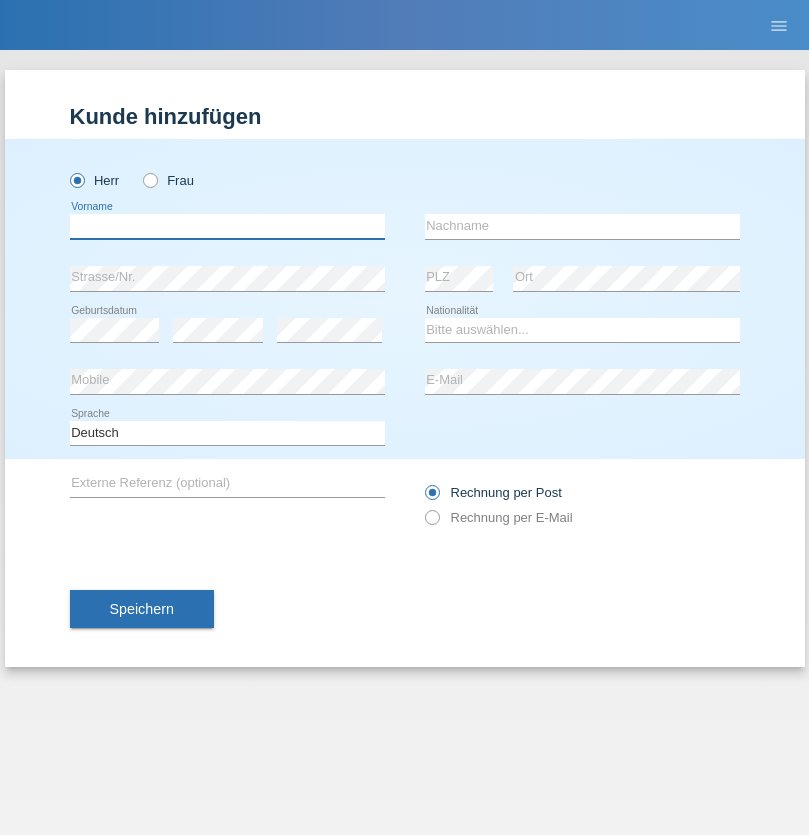 click at bounding box center (227, 226) 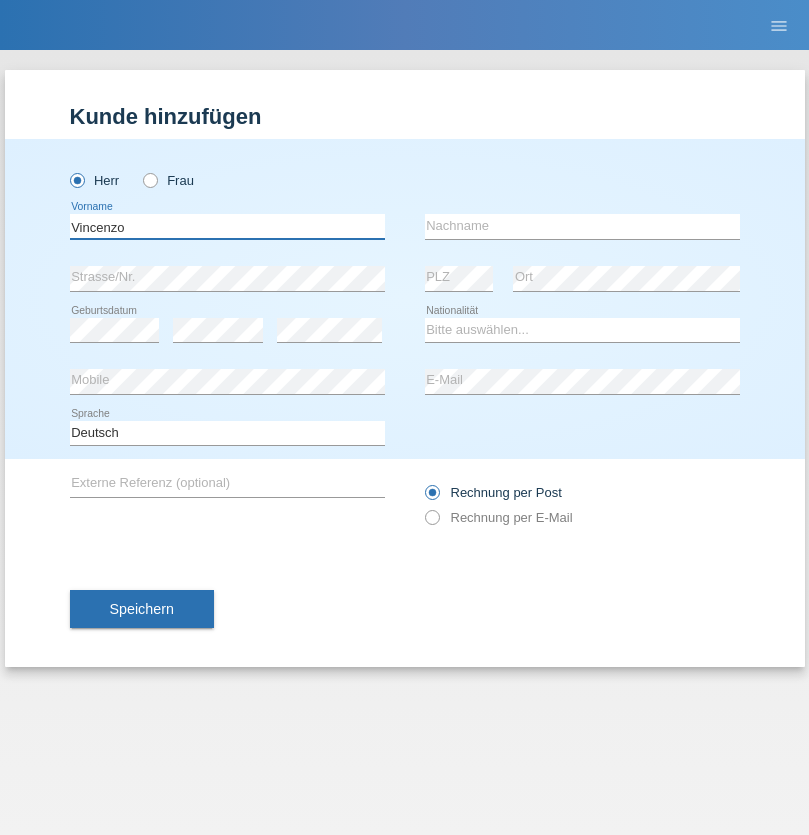 type on "Vincenzo" 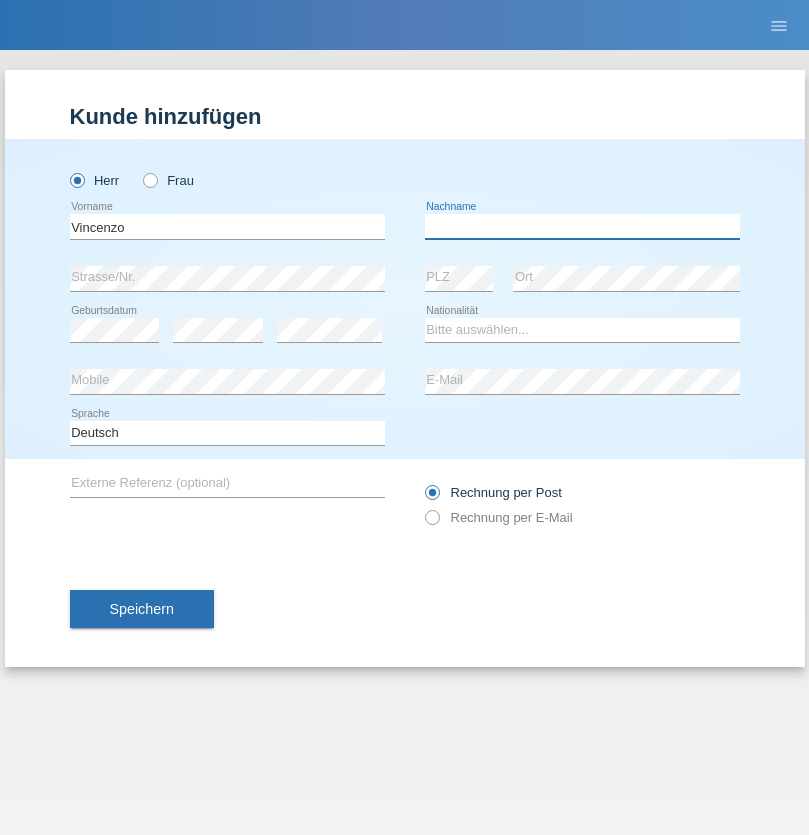 click at bounding box center (582, 226) 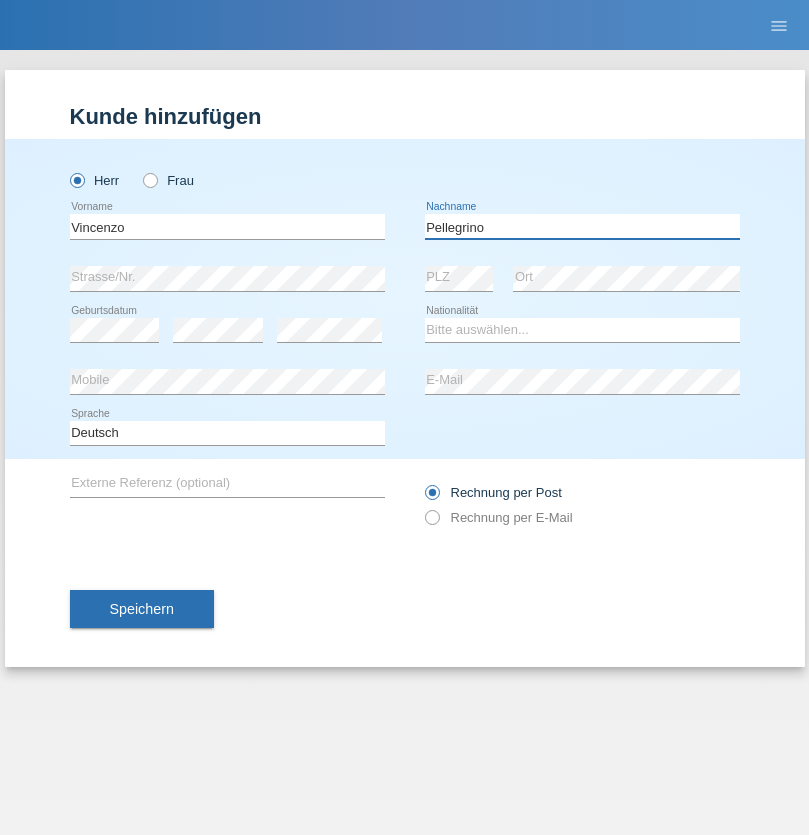 type on "Pellegrino" 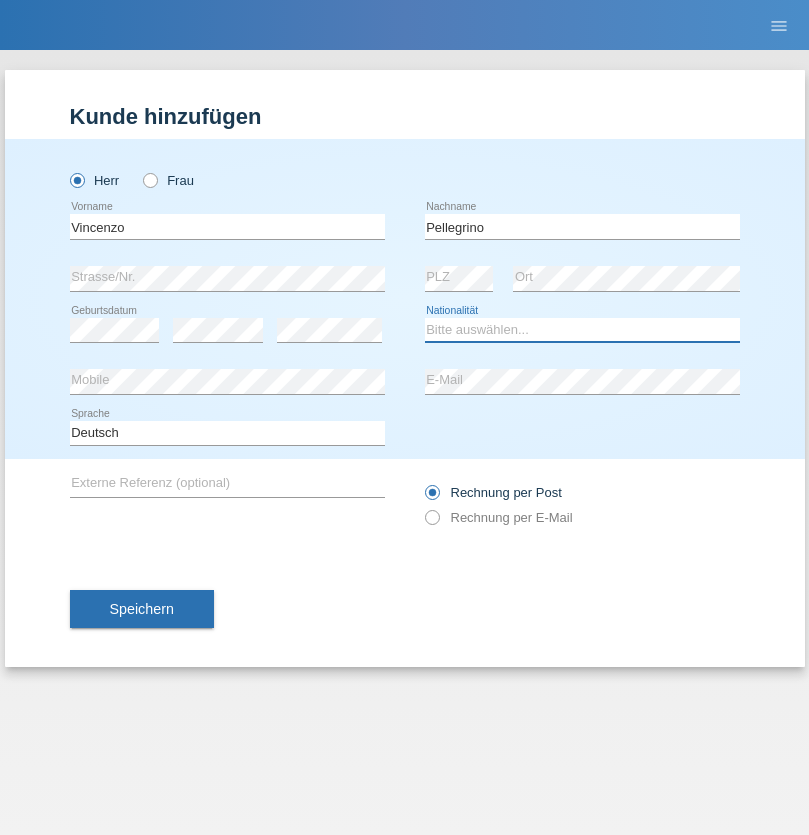 select on "IT" 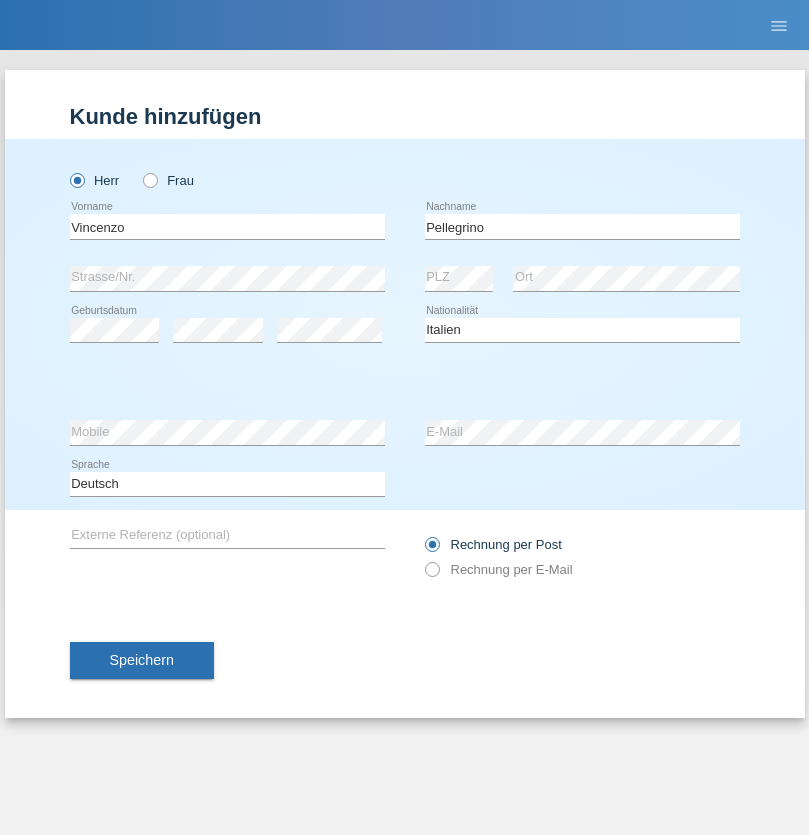 select on "C" 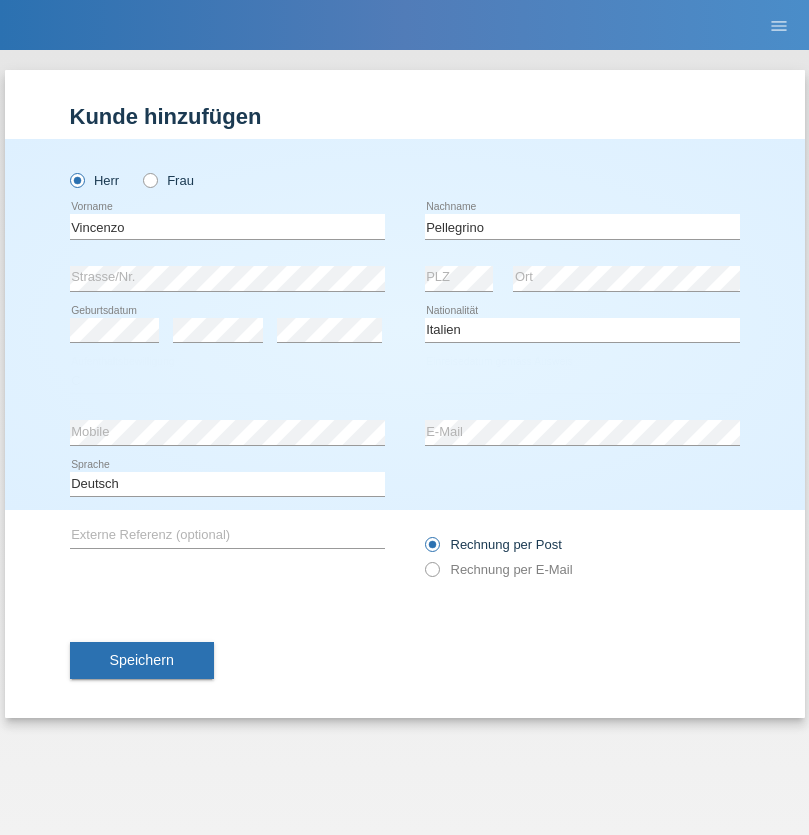 select on "07" 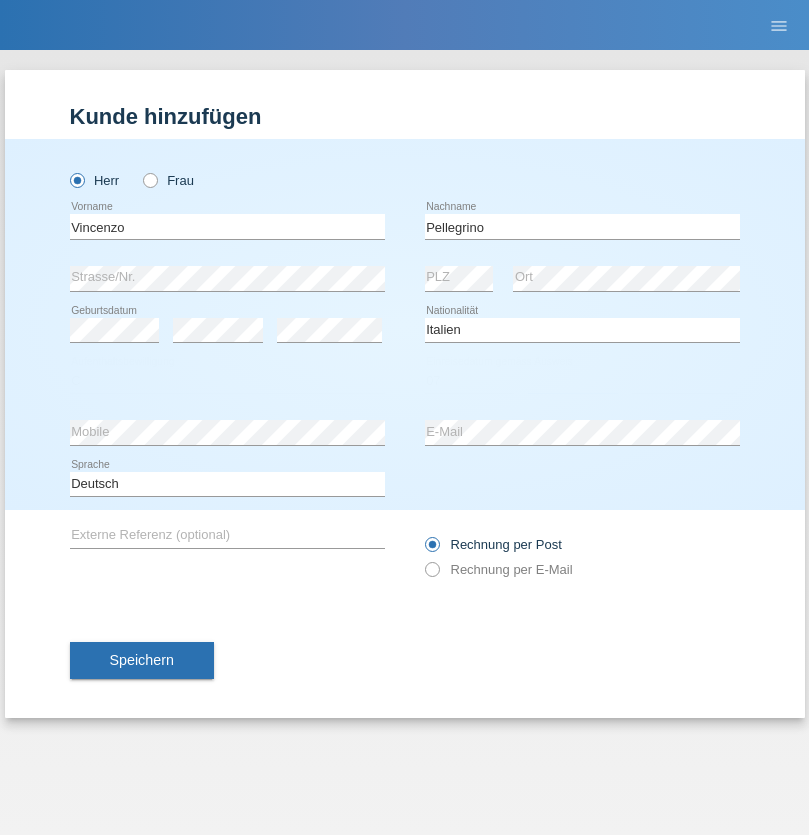 select on "07" 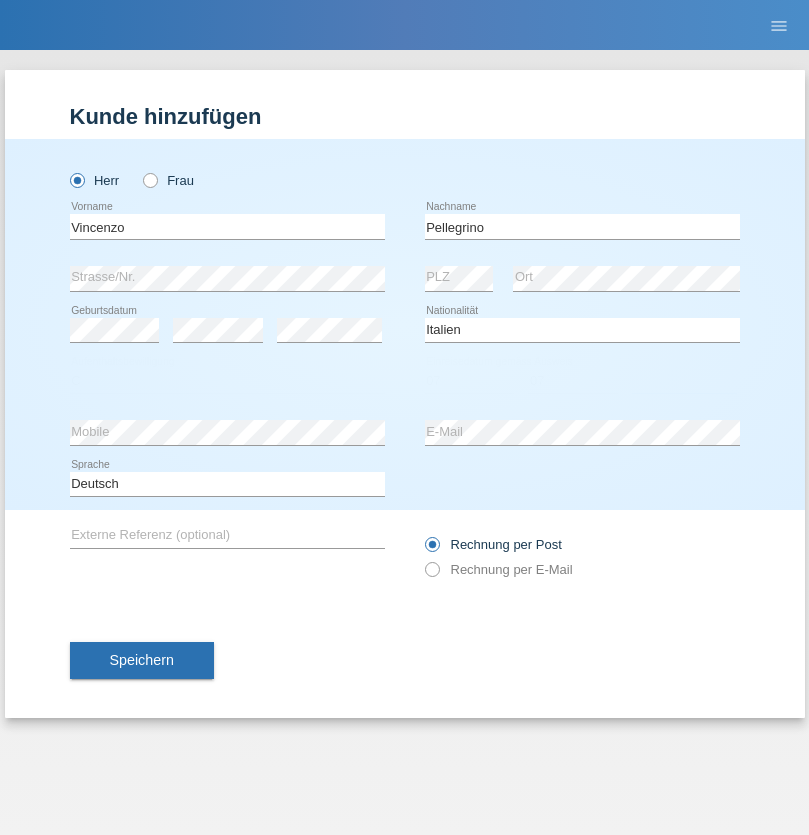 select on "2021" 